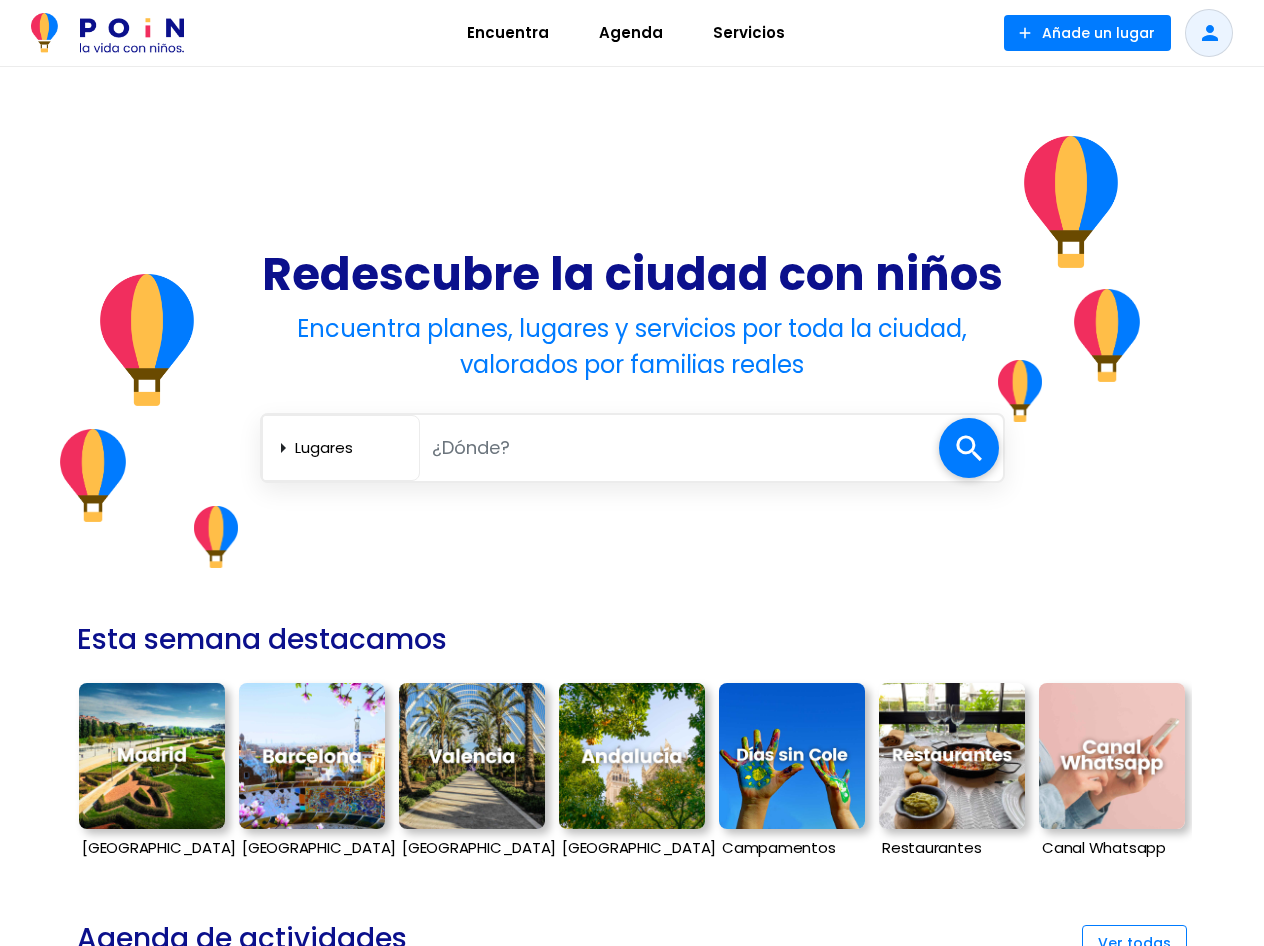 scroll, scrollTop: 0, scrollLeft: 0, axis: both 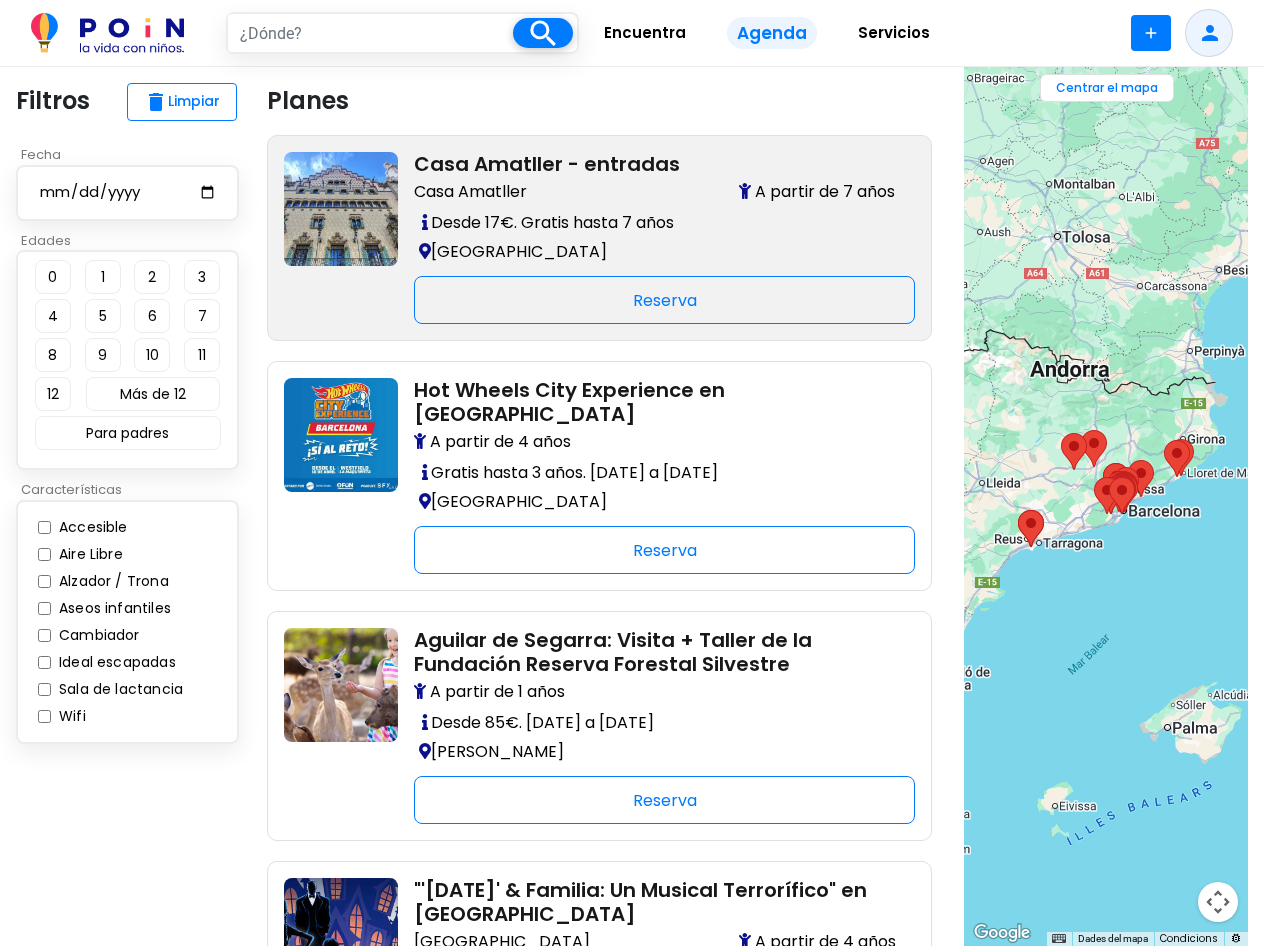 click at bounding box center (341, 209) 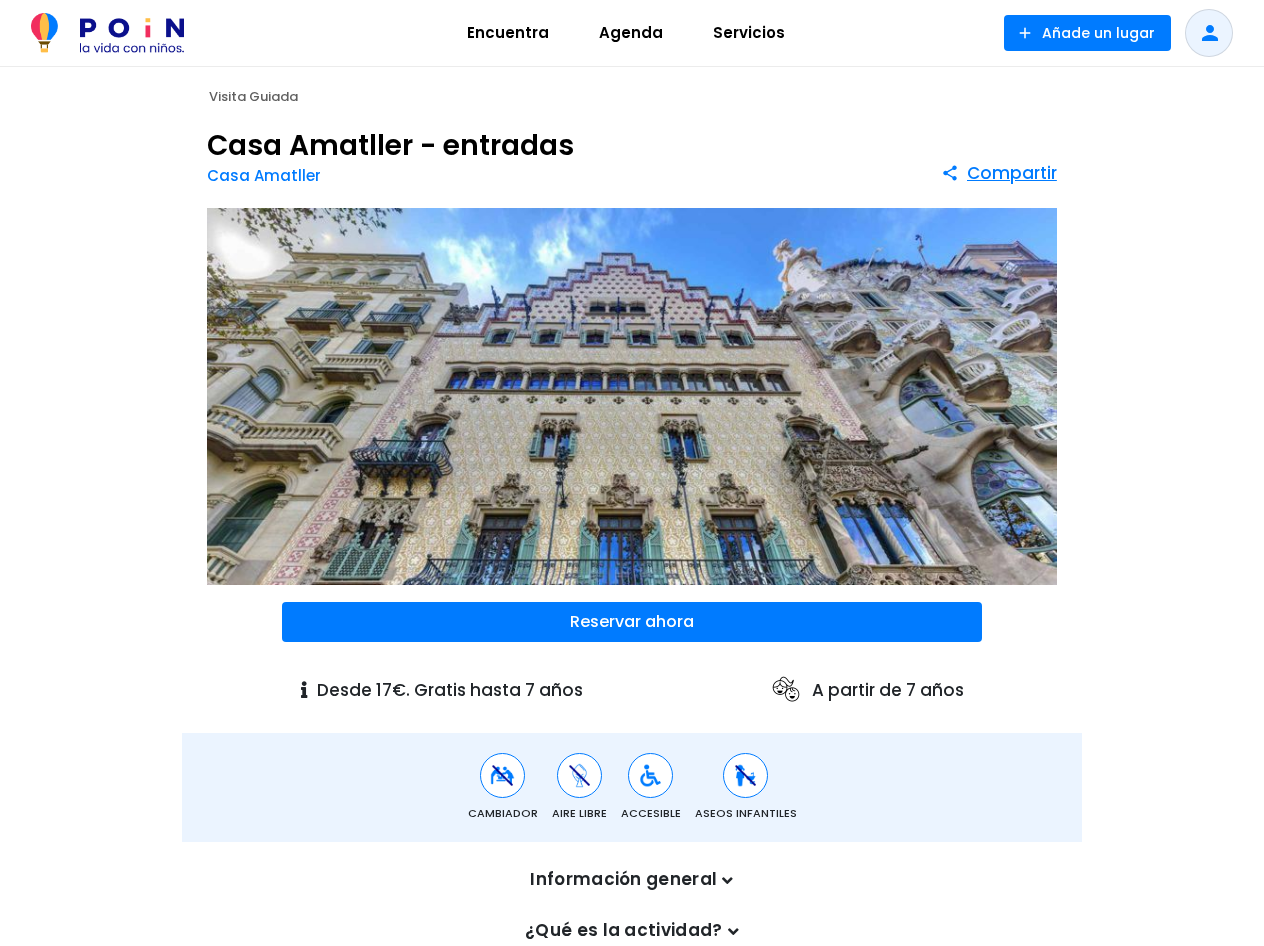 scroll, scrollTop: 0, scrollLeft: 0, axis: both 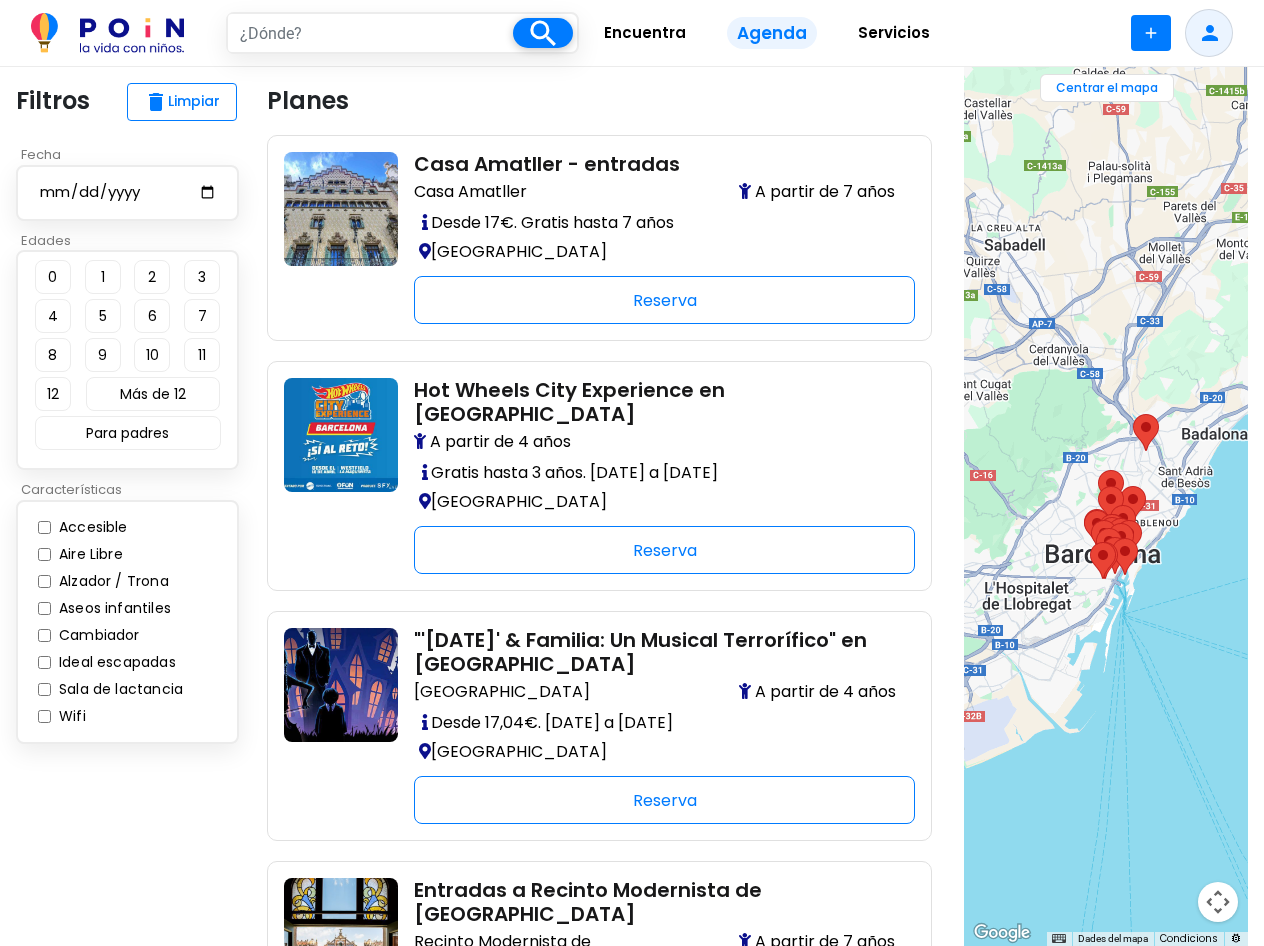 drag, startPoint x: 1014, startPoint y: 578, endPoint x: 1146, endPoint y: 523, distance: 143 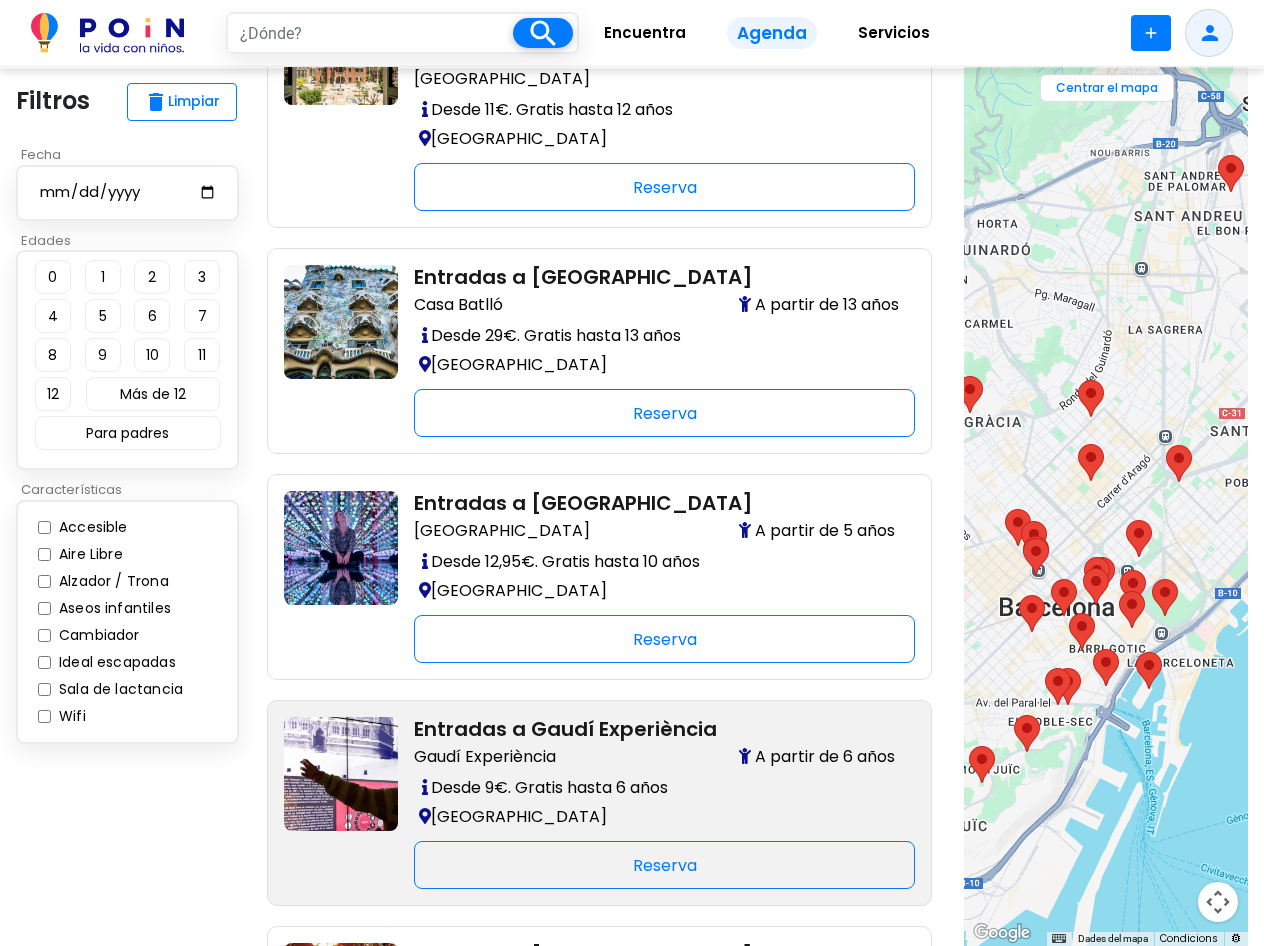 scroll, scrollTop: 900, scrollLeft: 0, axis: vertical 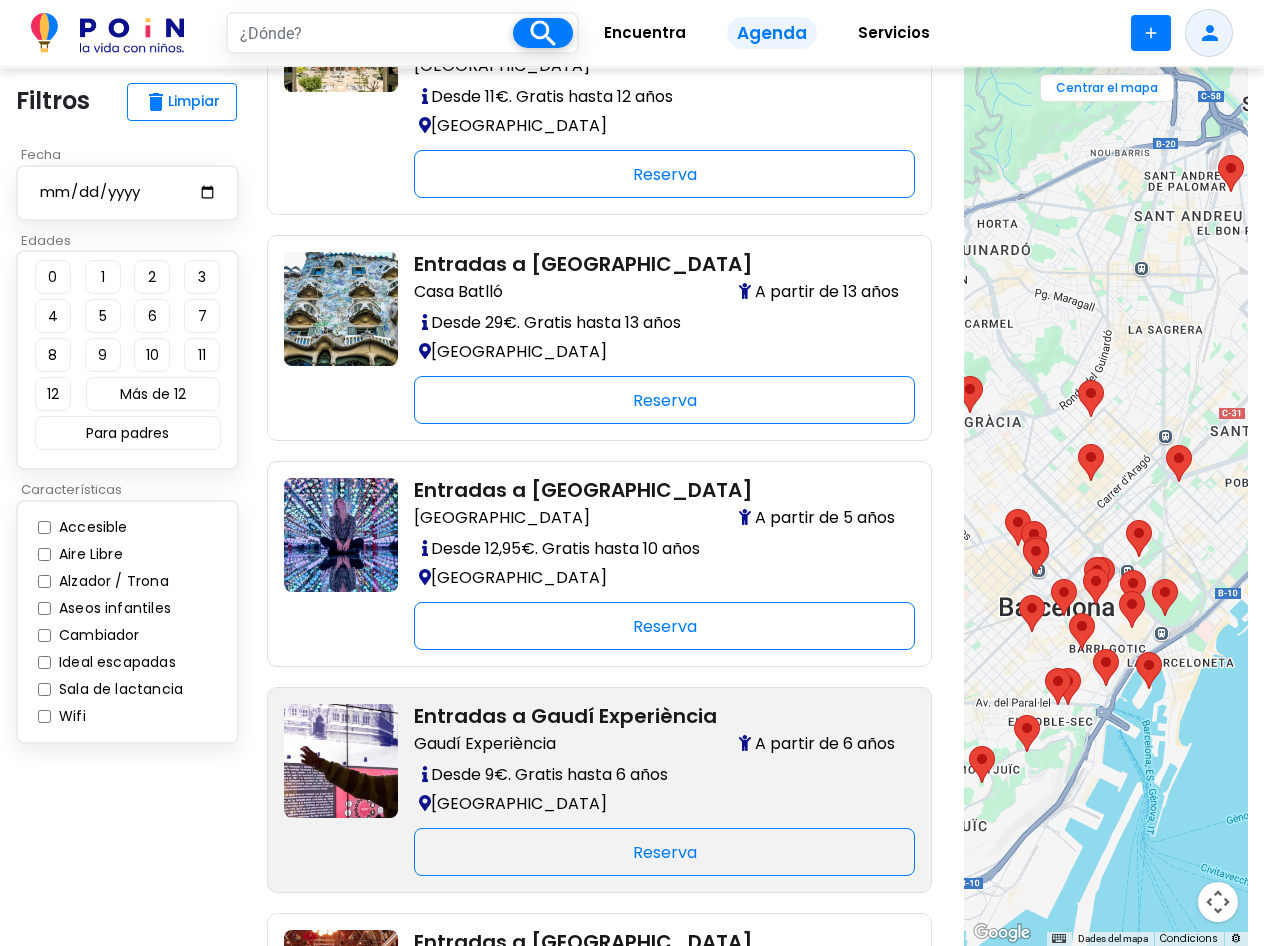 click at bounding box center [341, 761] 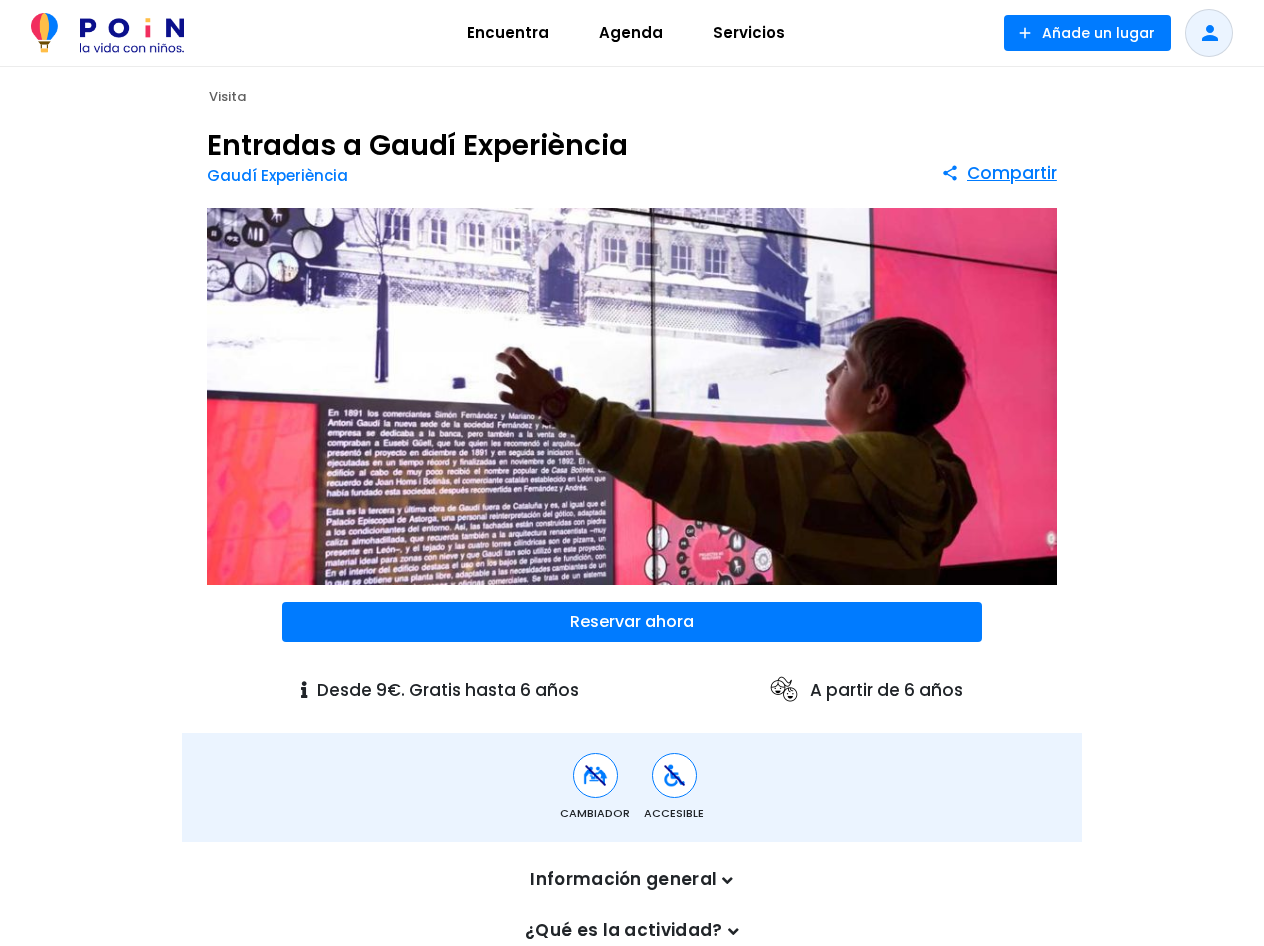 scroll, scrollTop: 0, scrollLeft: 0, axis: both 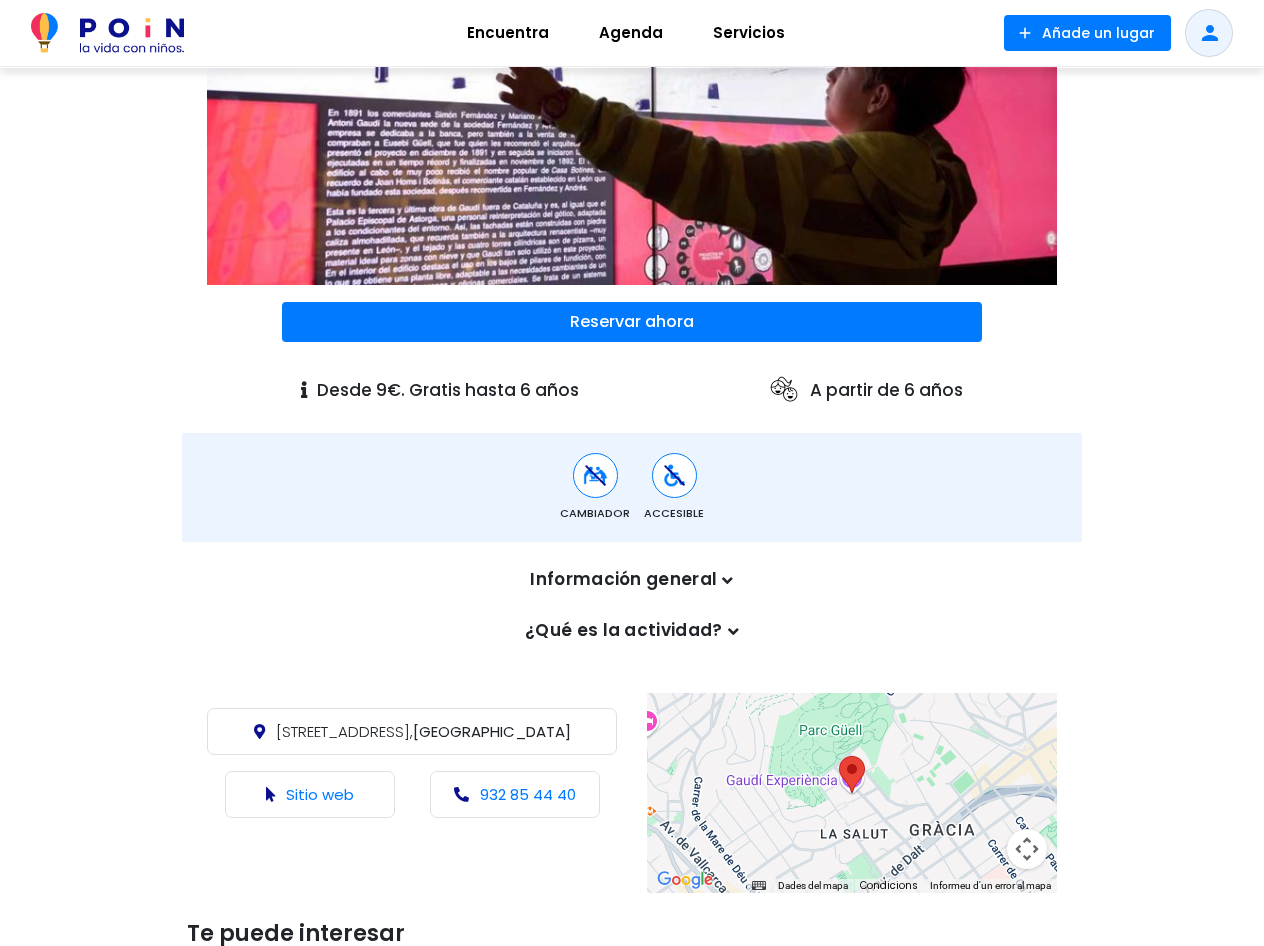 click at bounding box center (733, 631) 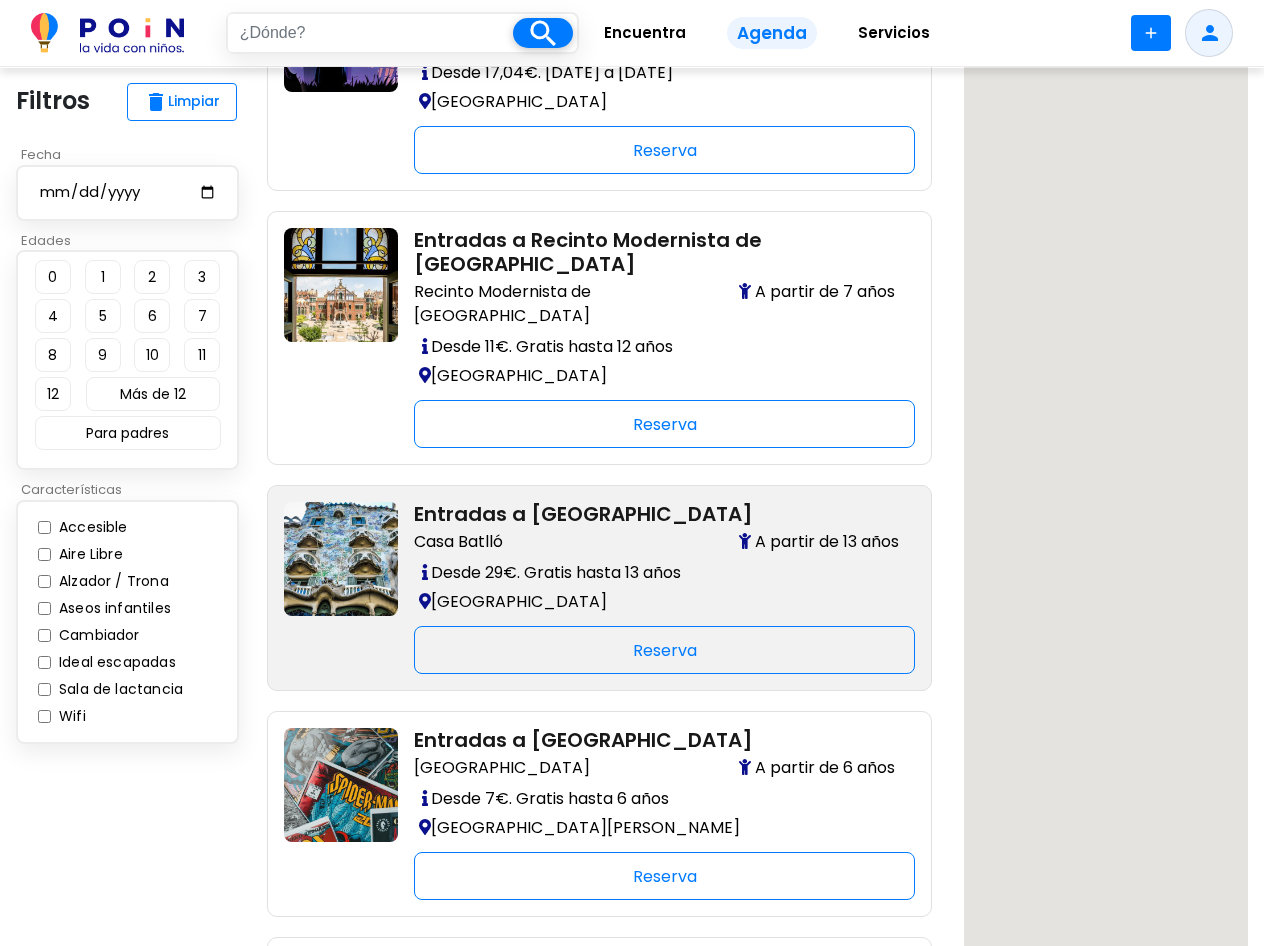 scroll, scrollTop: 900, scrollLeft: 0, axis: vertical 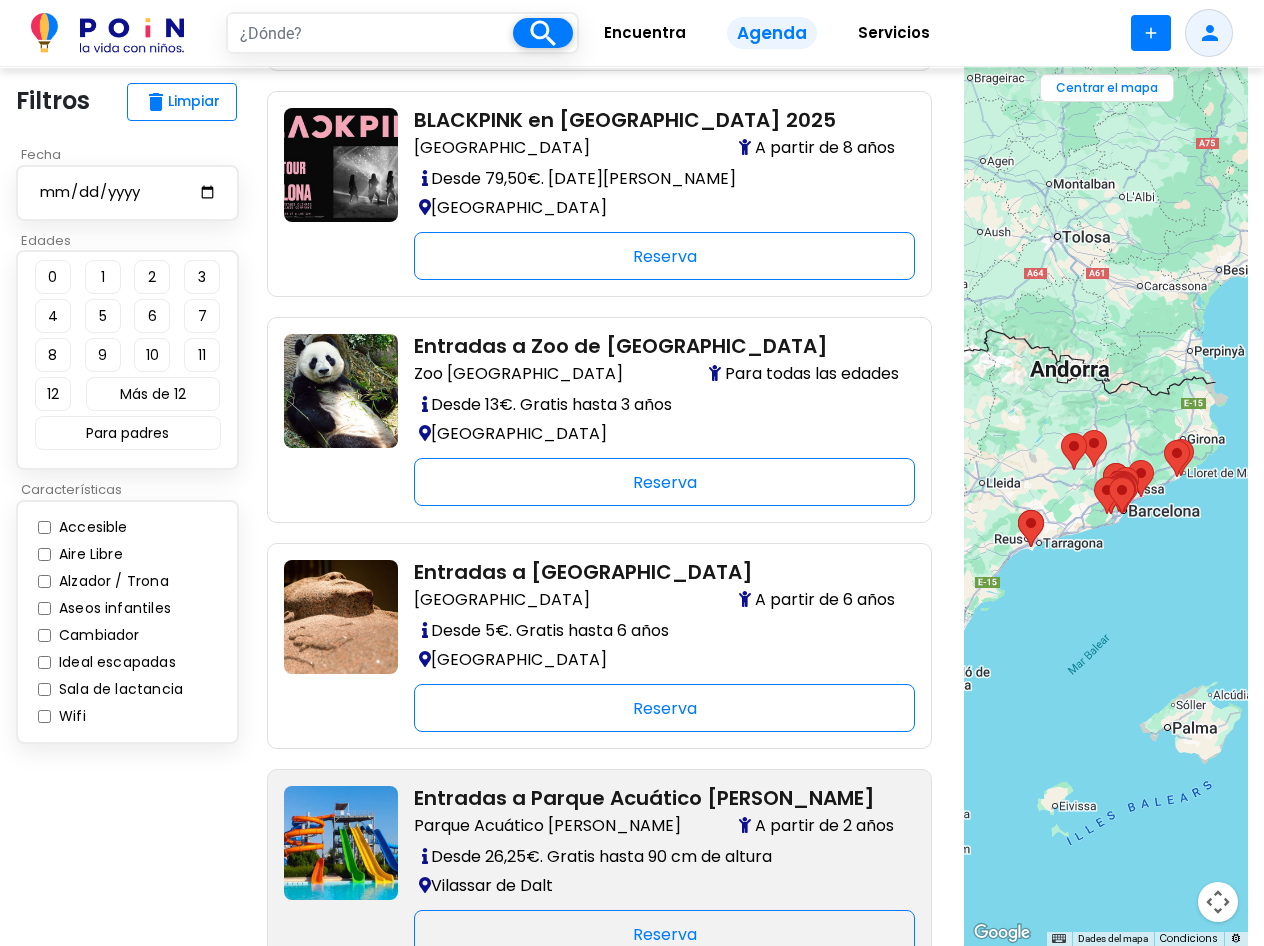 click on "Entradas a Parque Acuático [PERSON_NAME]" at bounding box center (656, 798) 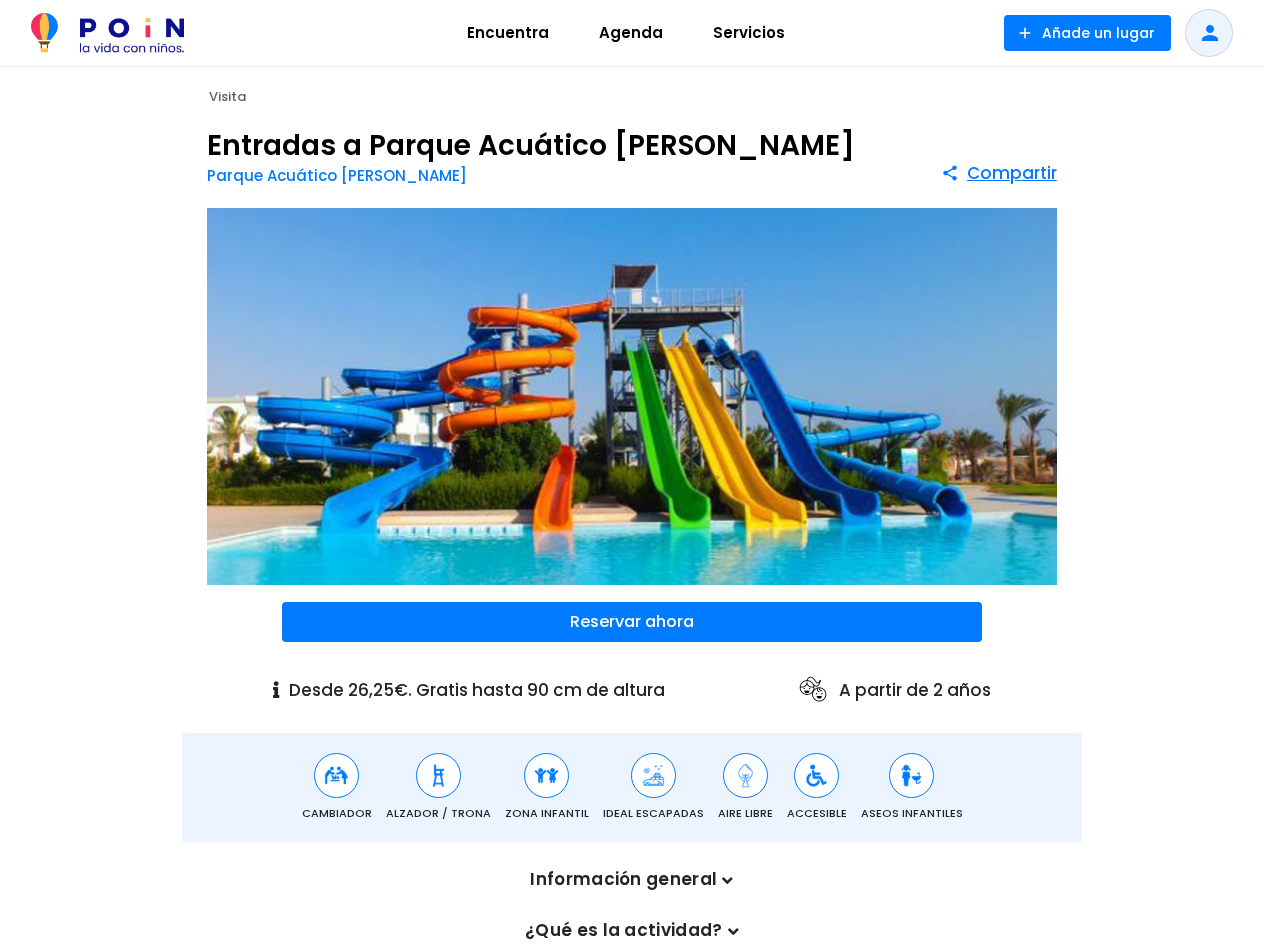 scroll, scrollTop: 0, scrollLeft: 0, axis: both 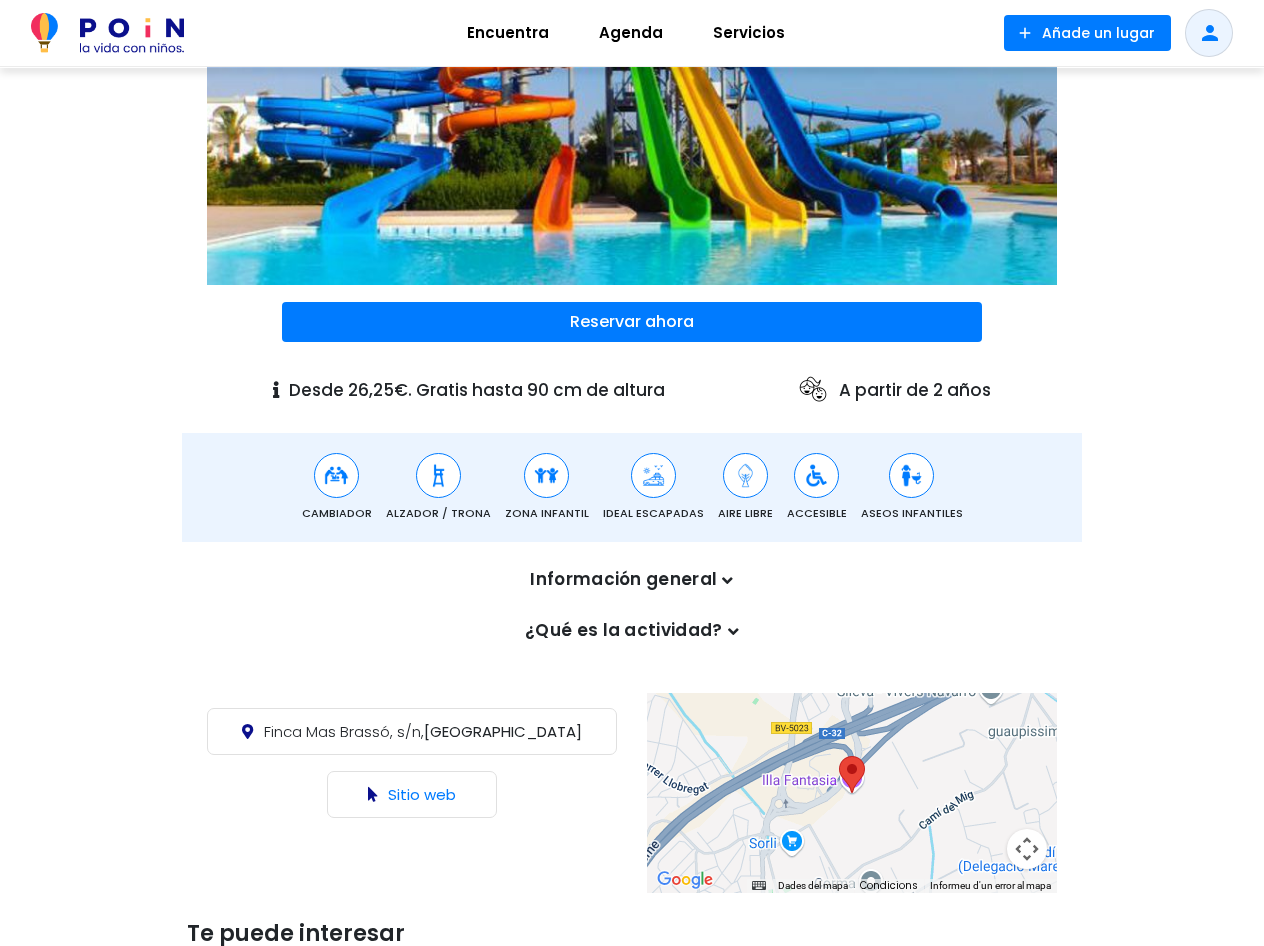 click on "Per navegar, prem les tecles de fletxa." at bounding box center [852, 793] 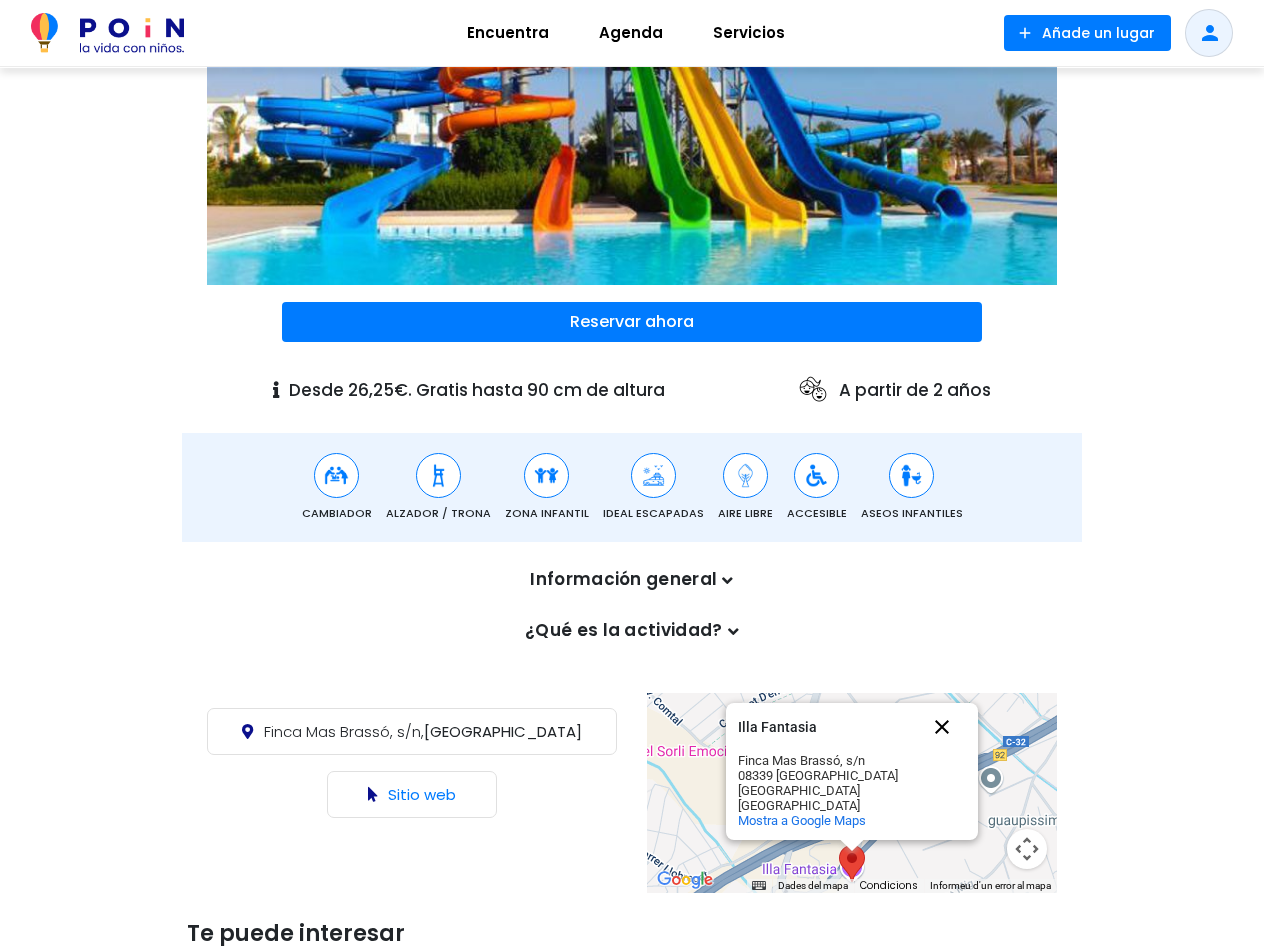 click at bounding box center (942, 727) 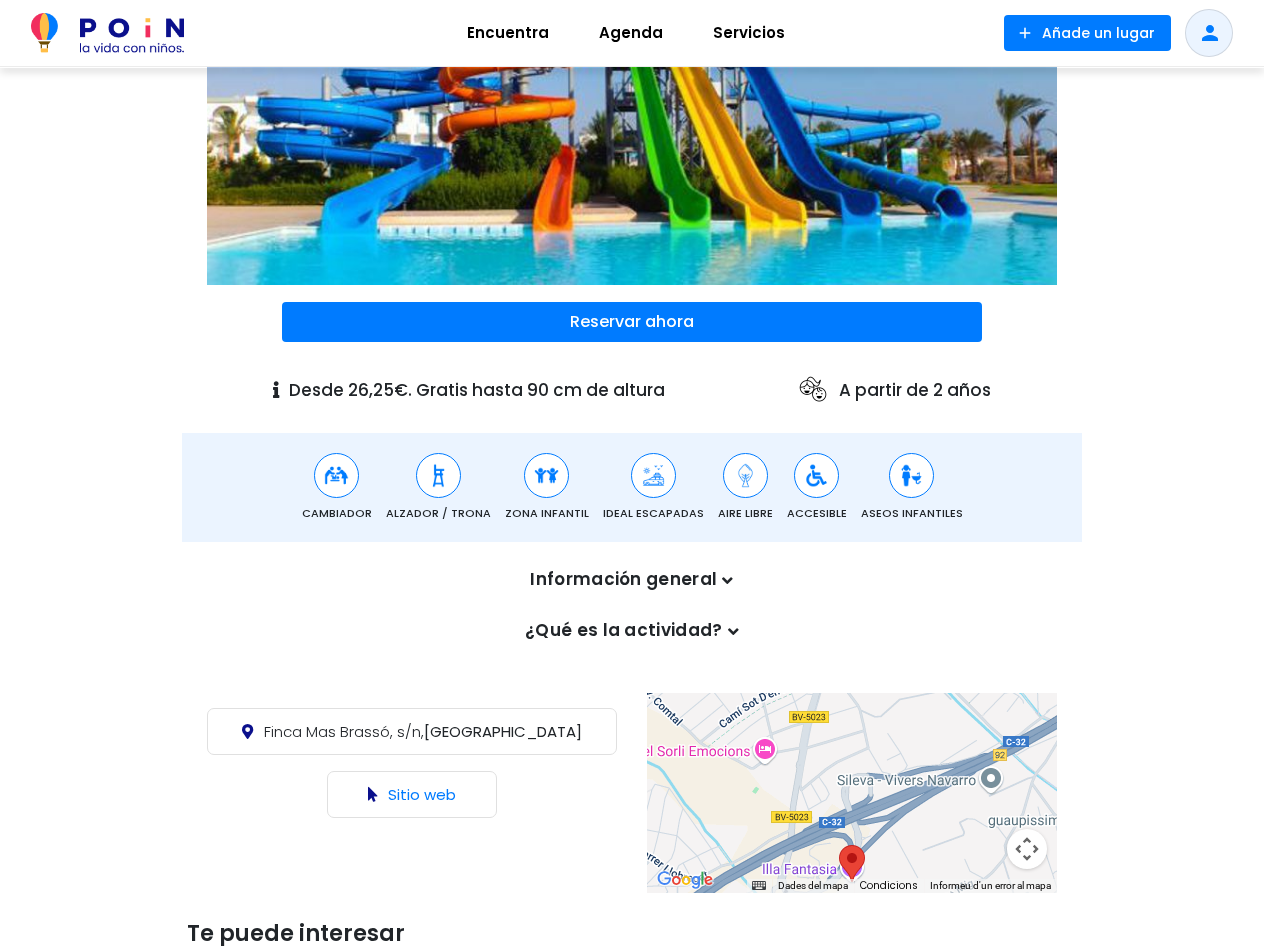 click at bounding box center [1027, 849] 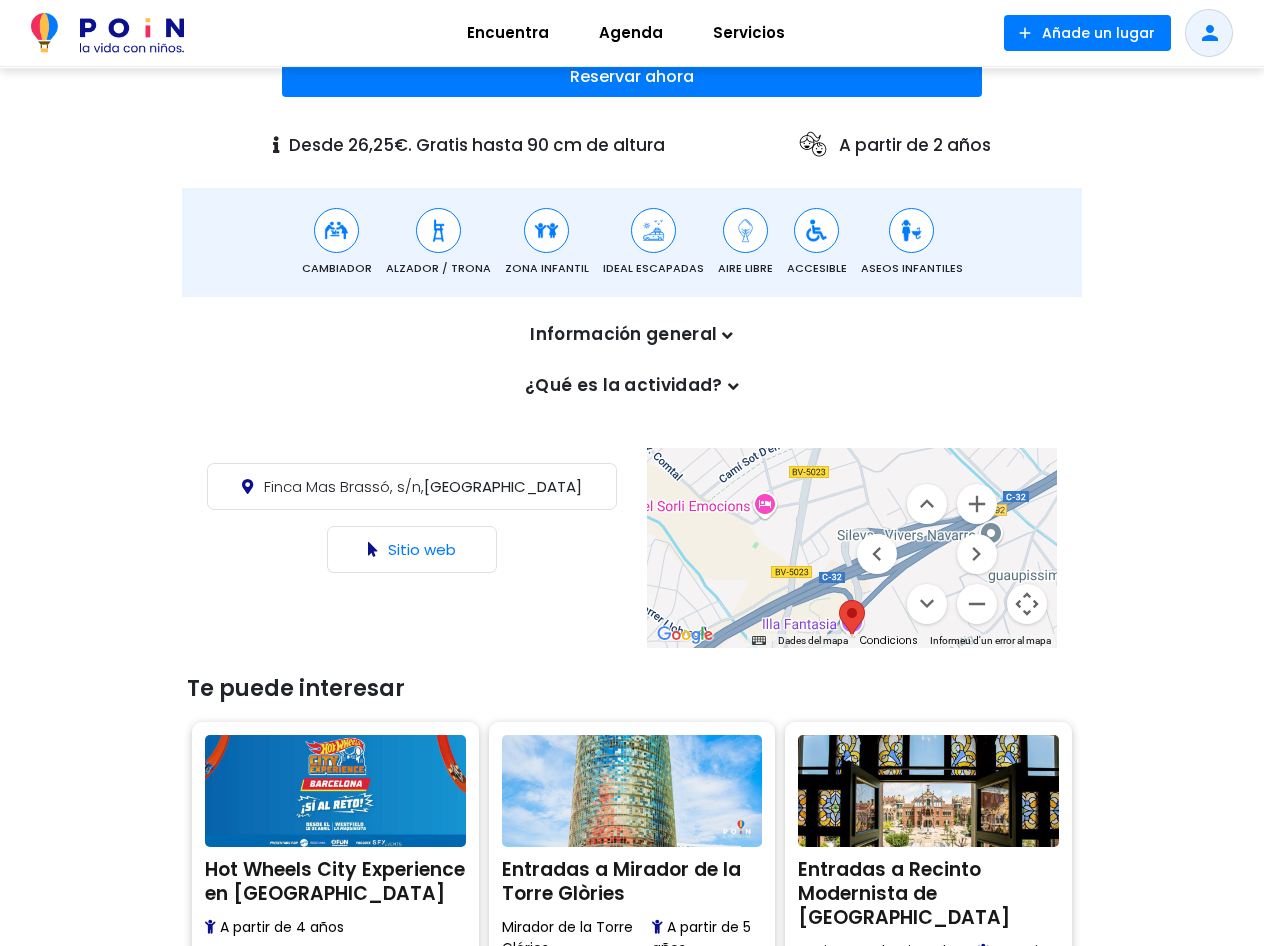 scroll, scrollTop: 700, scrollLeft: 0, axis: vertical 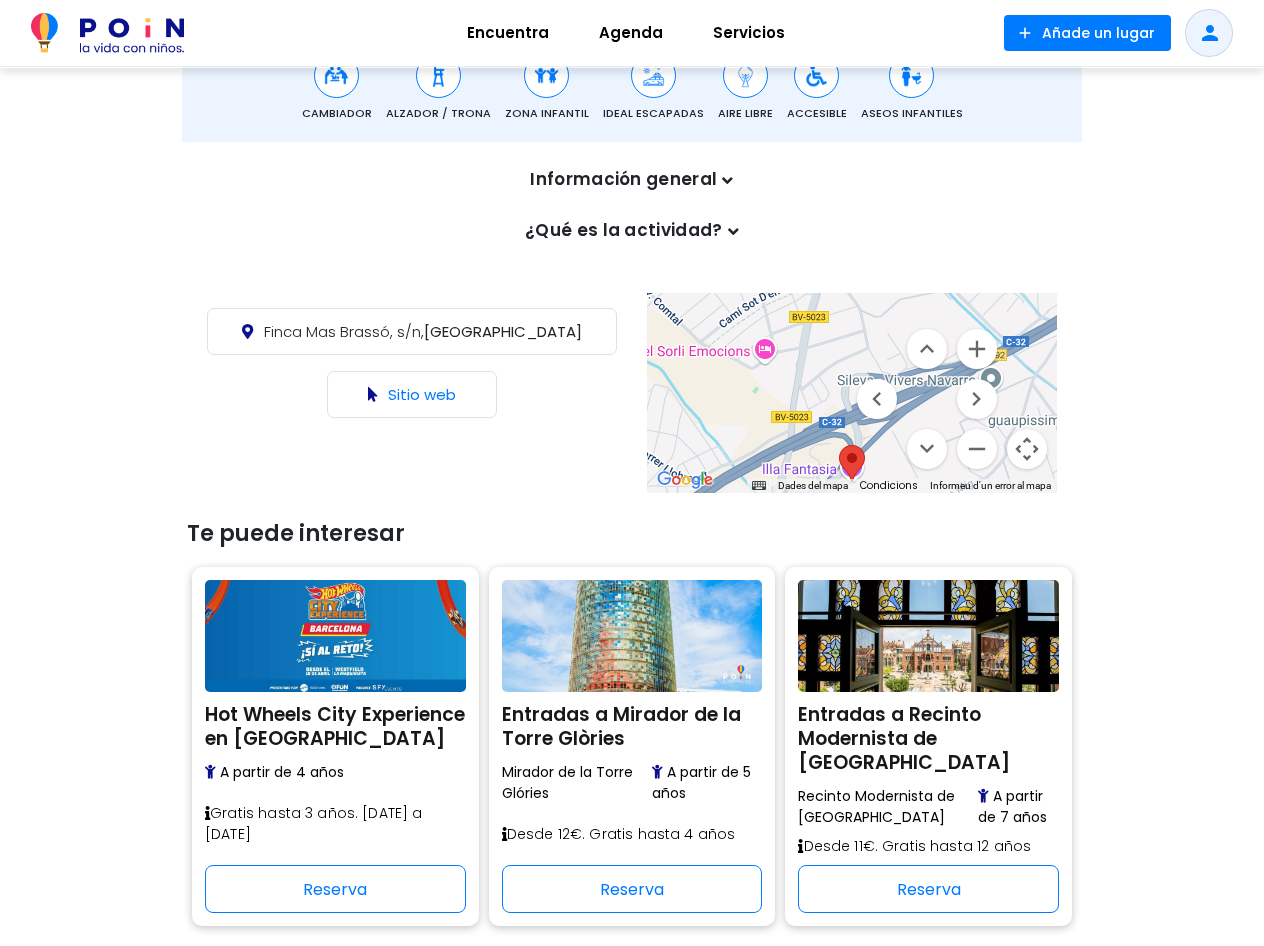 click on "Per navegar, prem les tecles de fletxa." at bounding box center [852, 393] 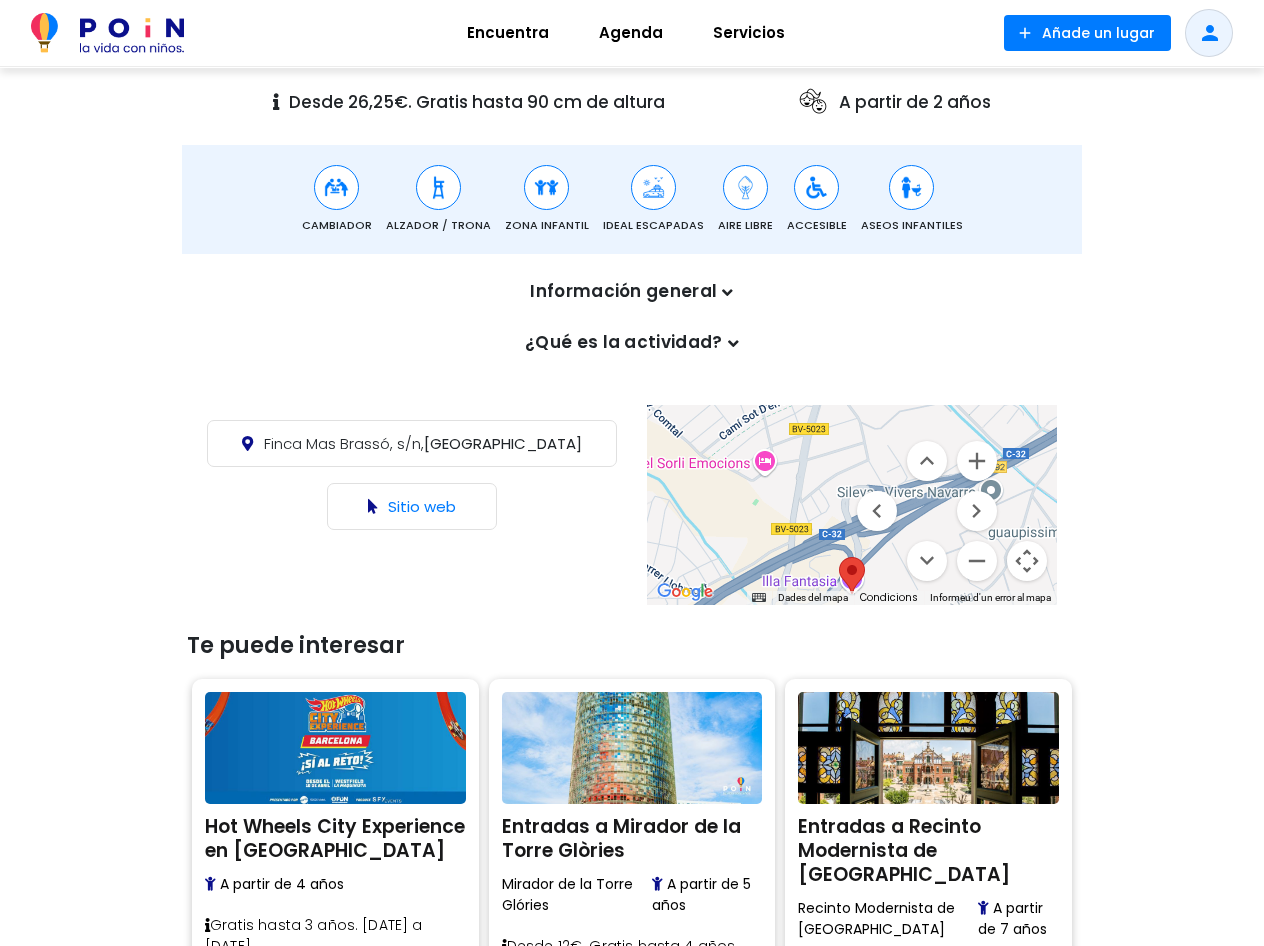scroll, scrollTop: 500, scrollLeft: 0, axis: vertical 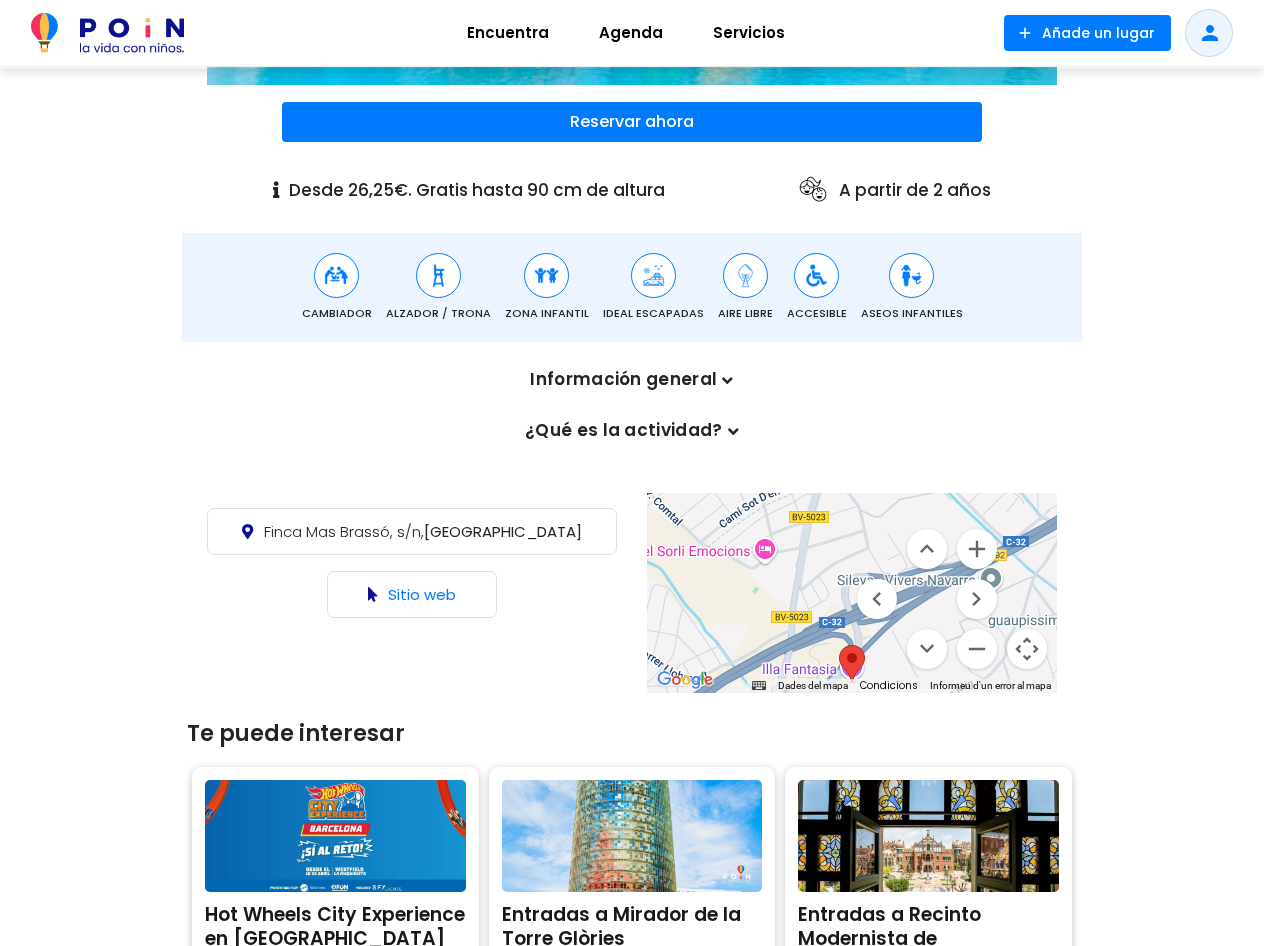 click on "Per navegar, prem les tecles de fletxa." at bounding box center [852, 593] 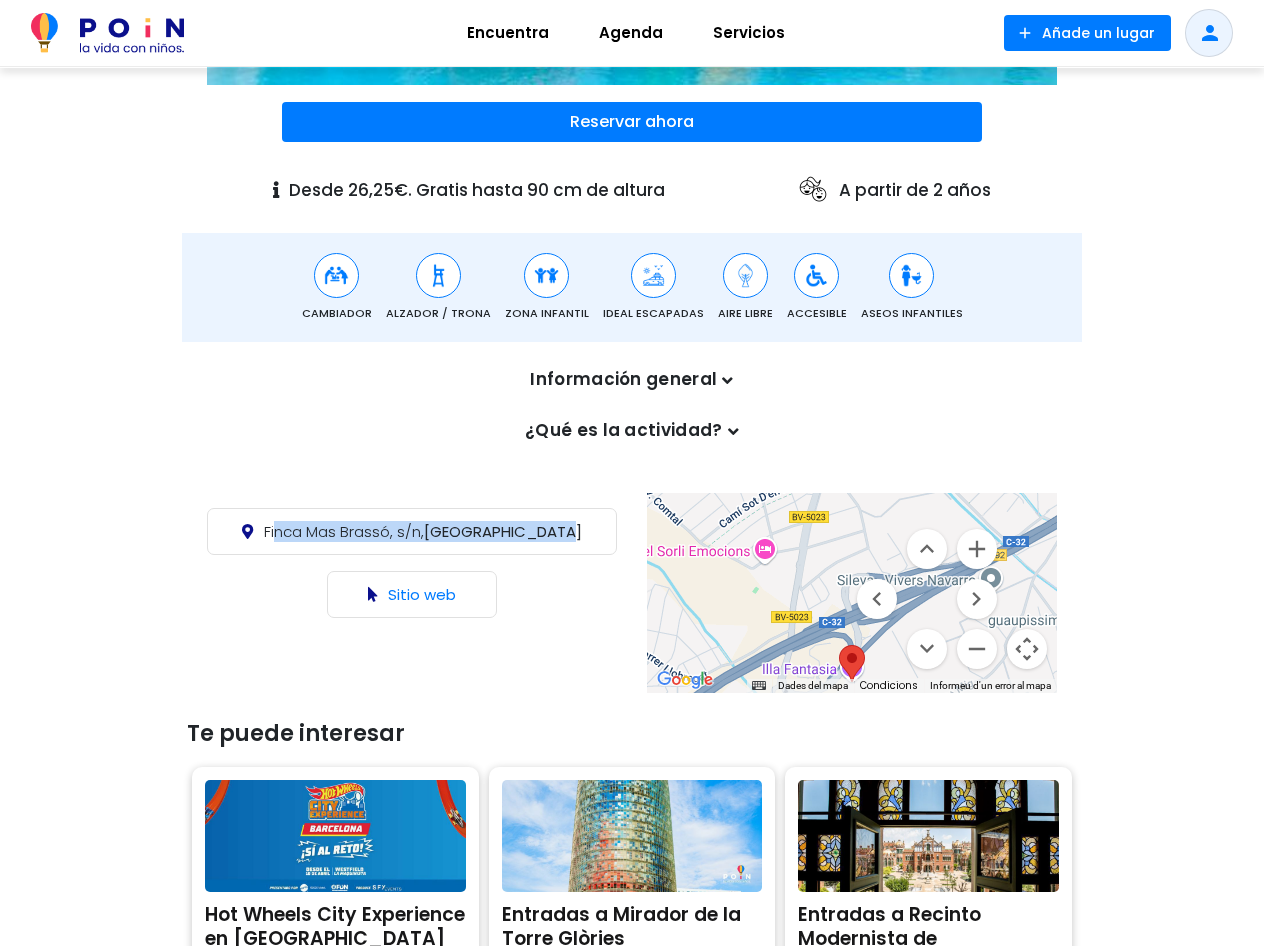 drag, startPoint x: 287, startPoint y: 535, endPoint x: 577, endPoint y: 537, distance: 290.0069 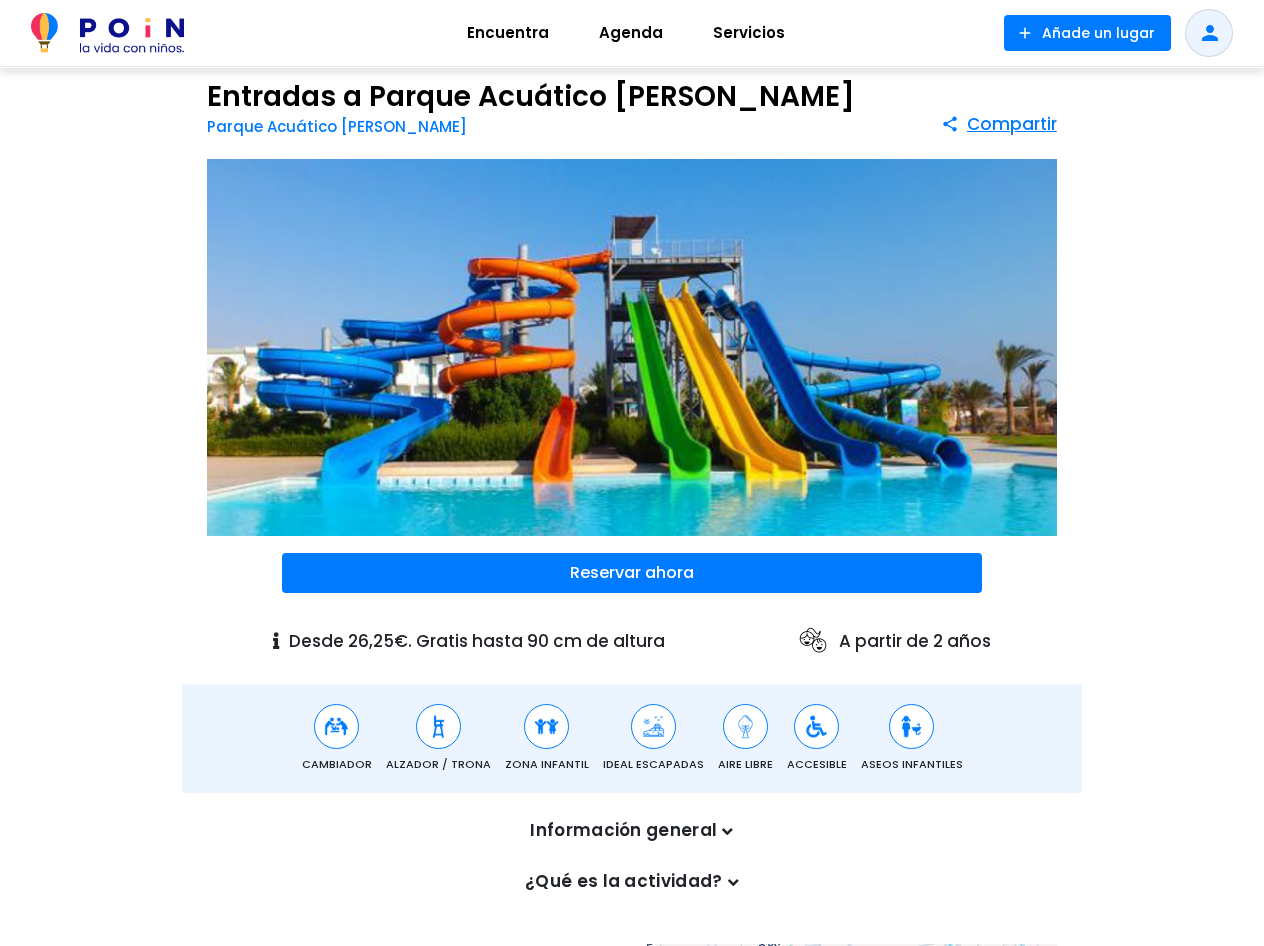 scroll, scrollTop: 0, scrollLeft: 0, axis: both 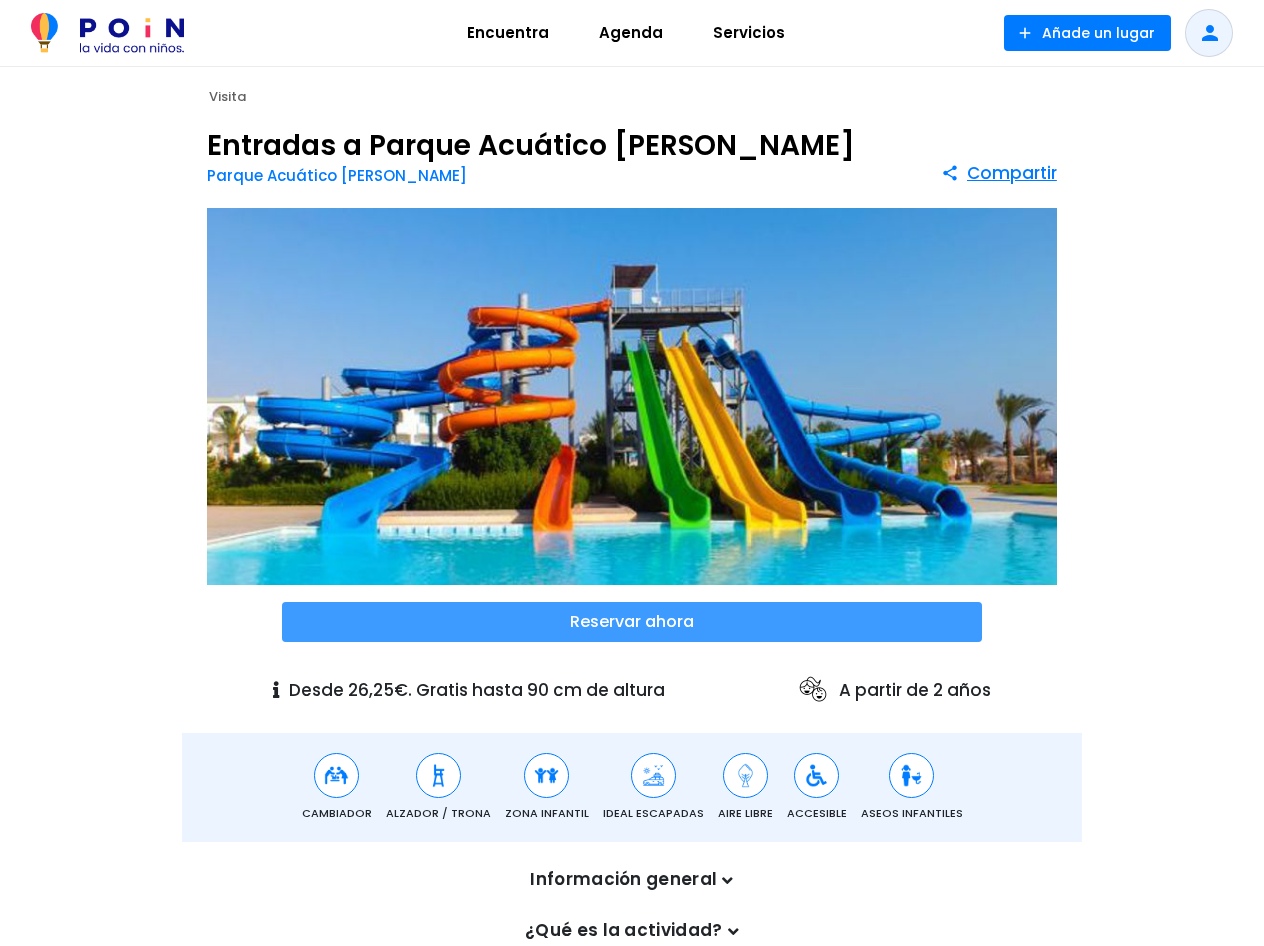 click at bounding box center (632, 622) 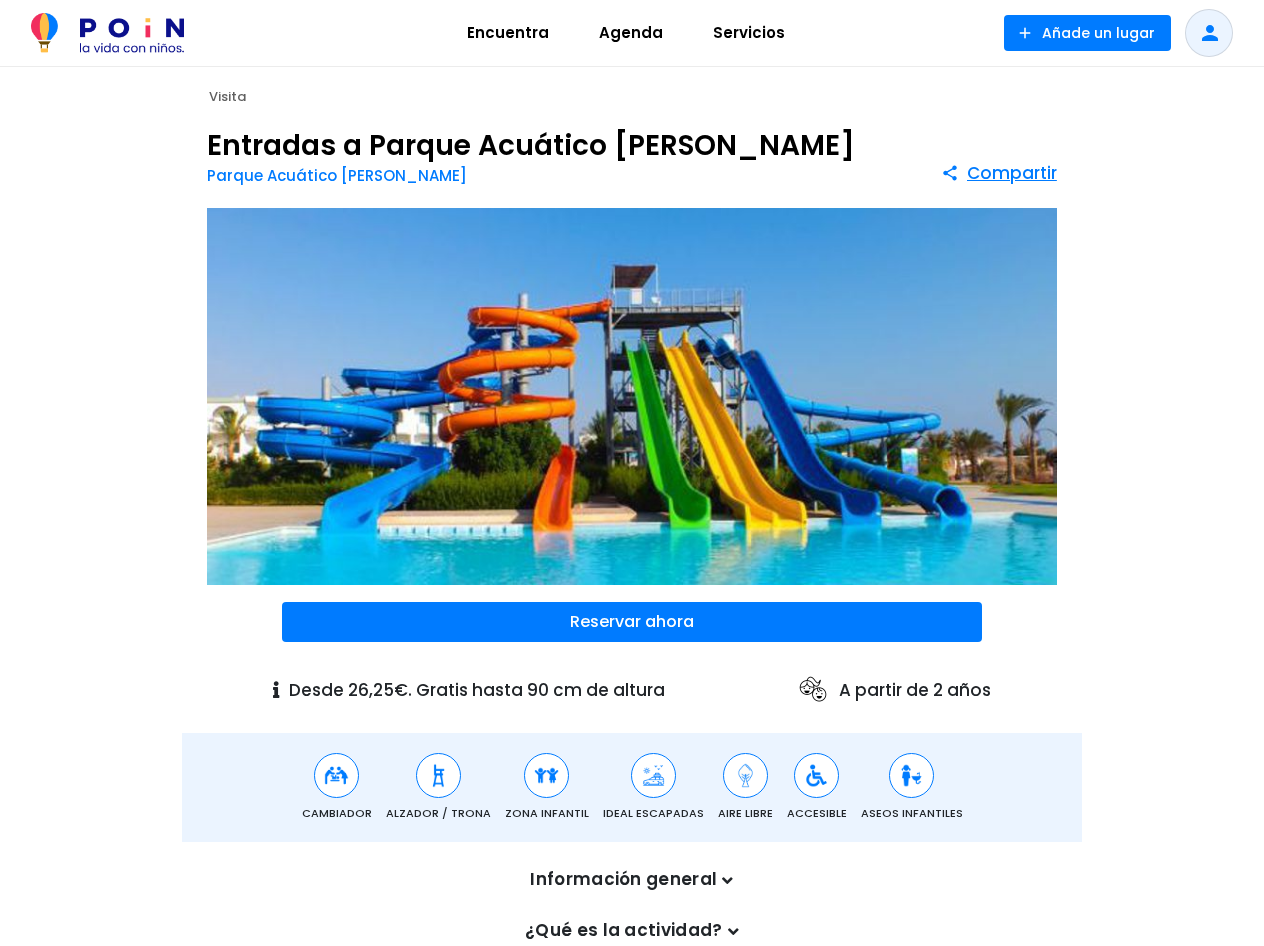 scroll, scrollTop: 0, scrollLeft: 0, axis: both 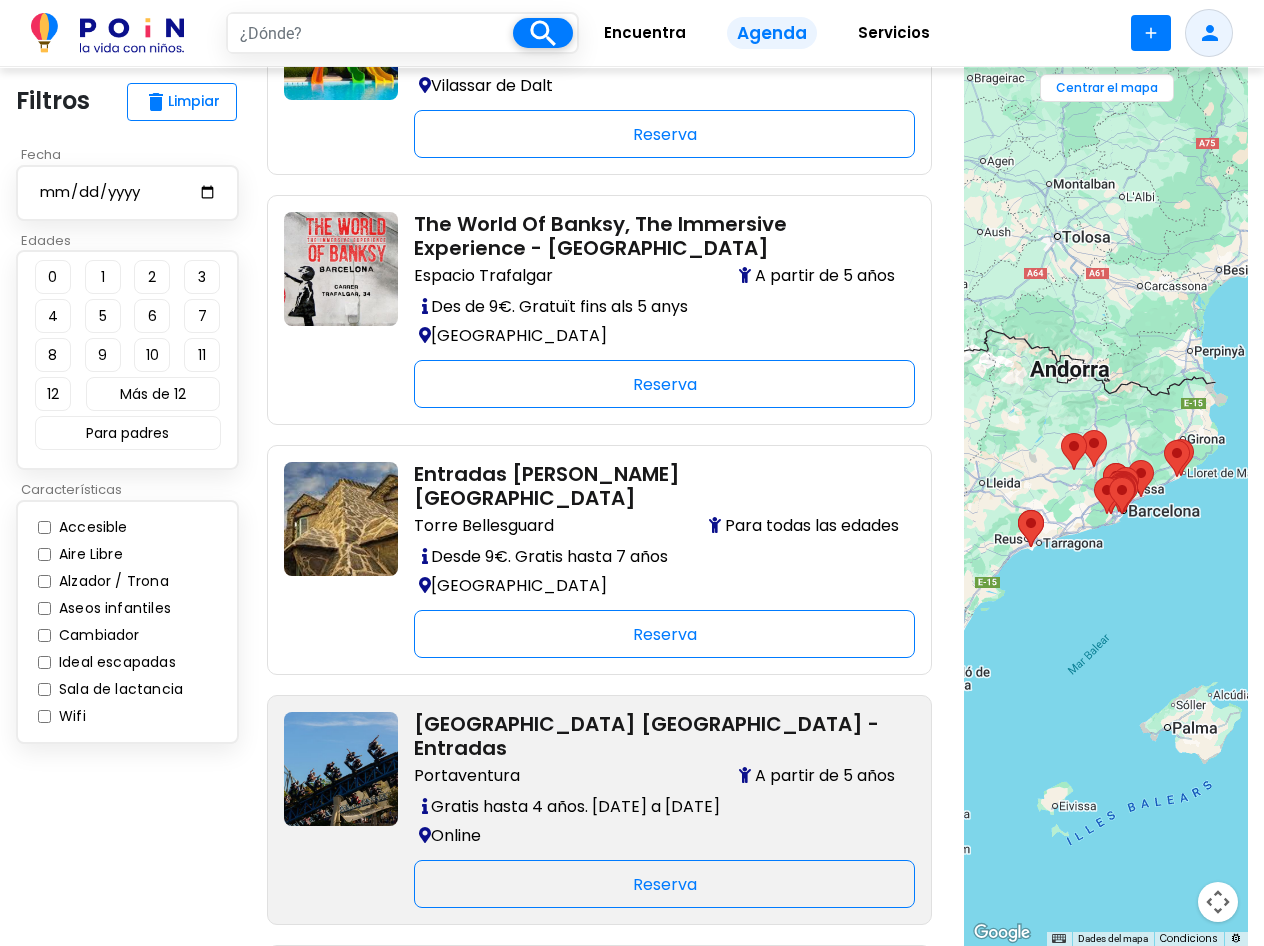 click on "[GEOGRAPHIC_DATA] [GEOGRAPHIC_DATA] - Entradas" at bounding box center (656, 736) 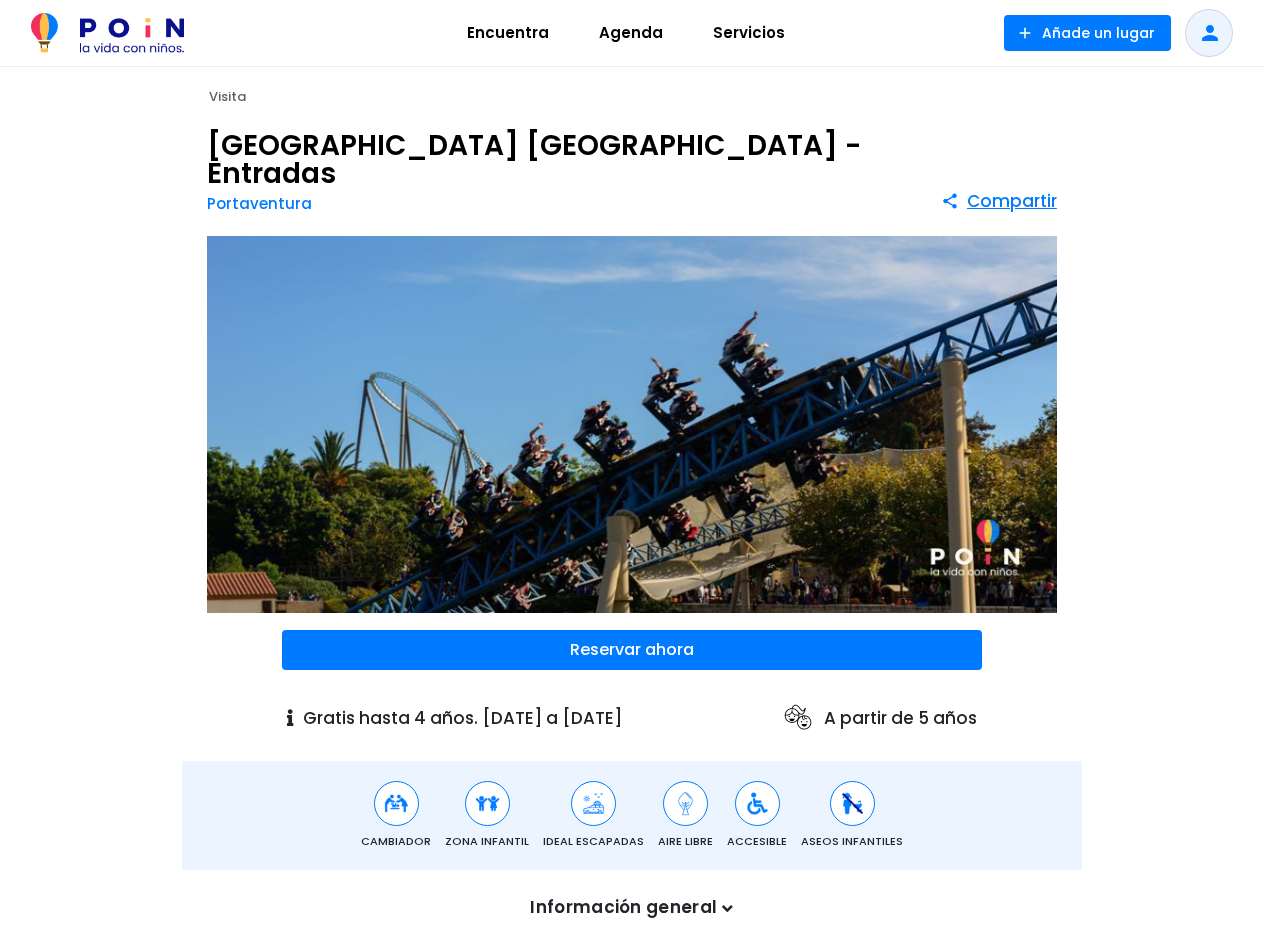 scroll, scrollTop: 0, scrollLeft: 0, axis: both 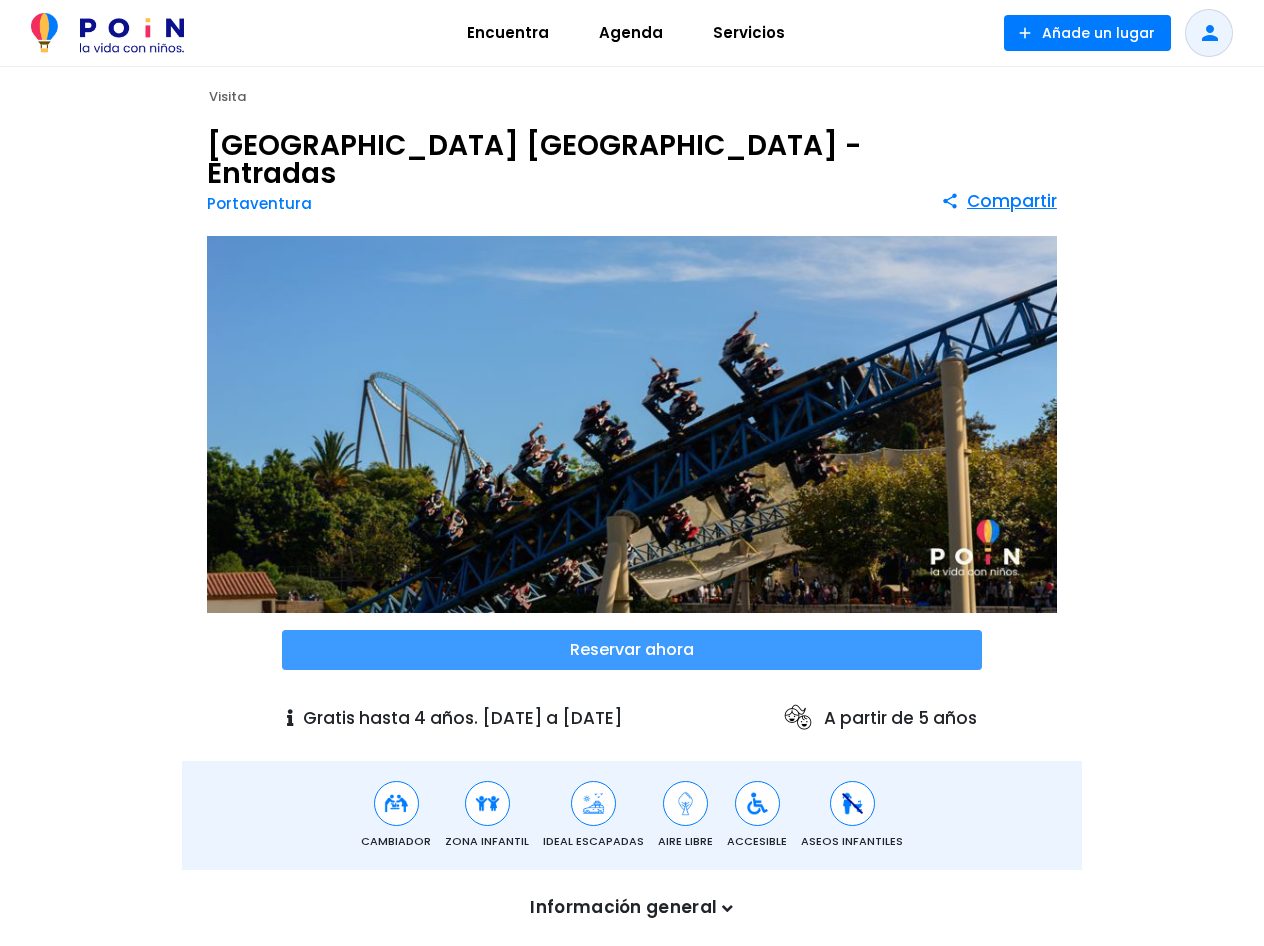 click at bounding box center [632, 650] 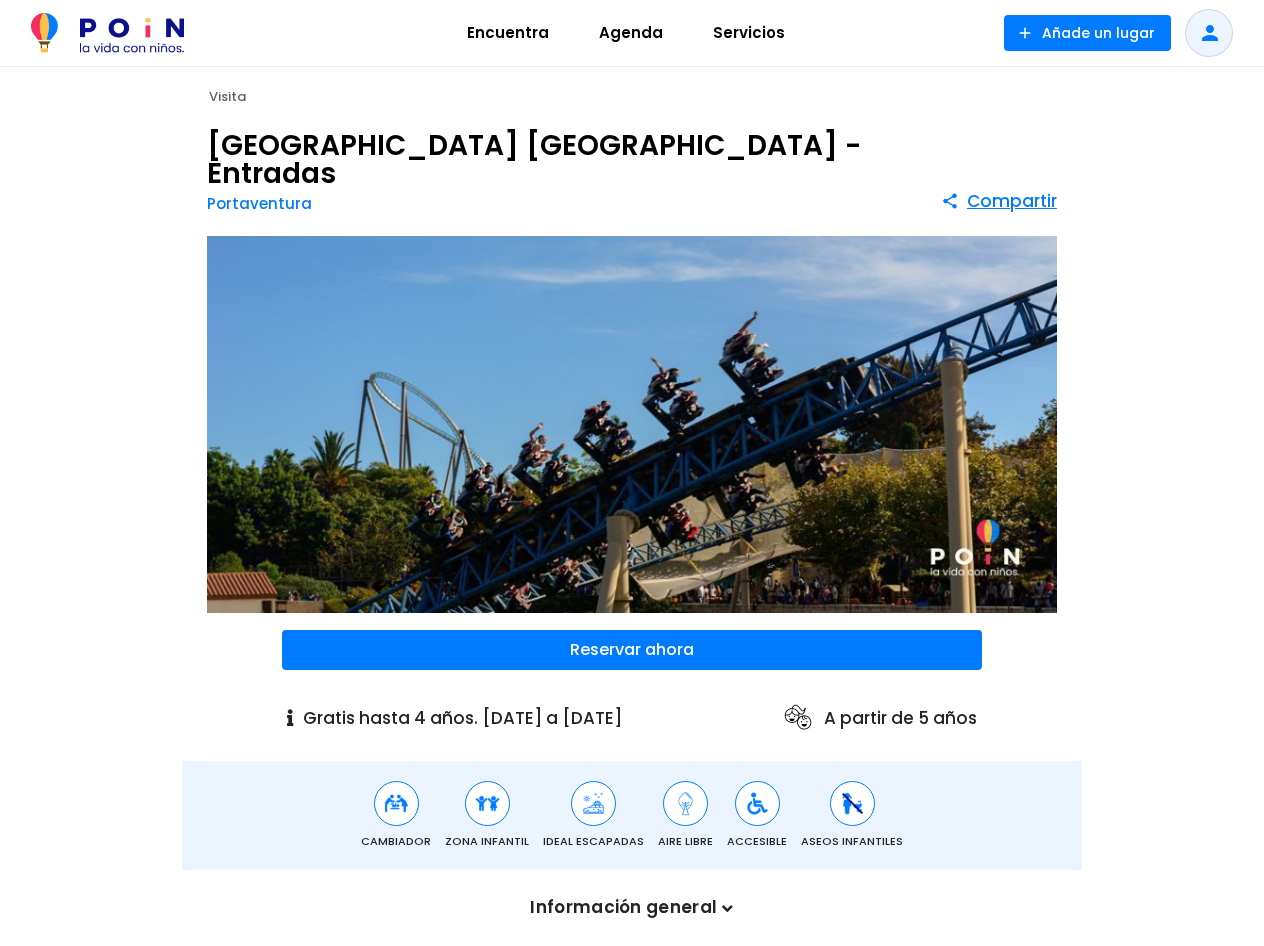 scroll, scrollTop: 0, scrollLeft: 0, axis: both 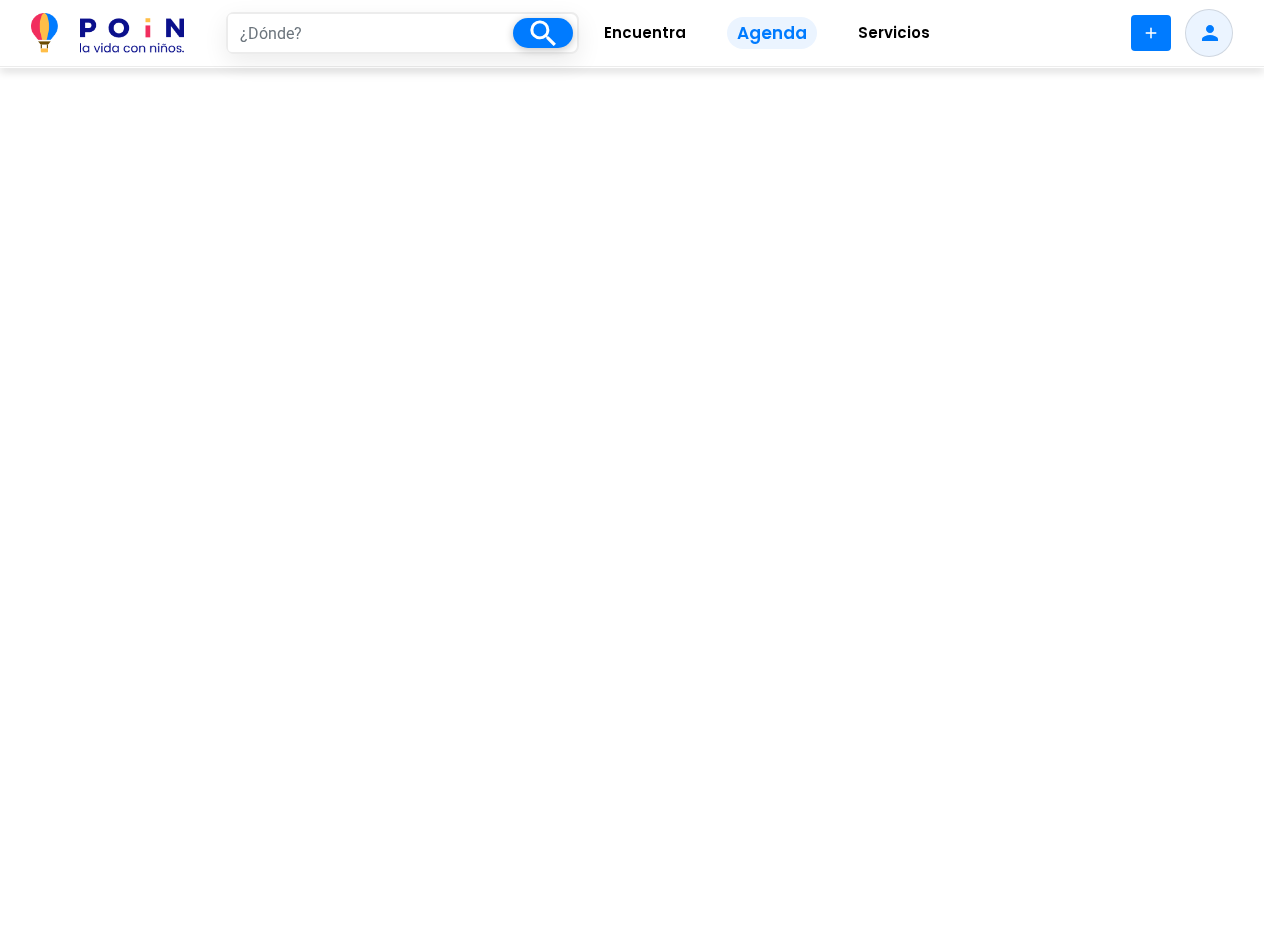 click on "Encuentra" at bounding box center [645, 33] 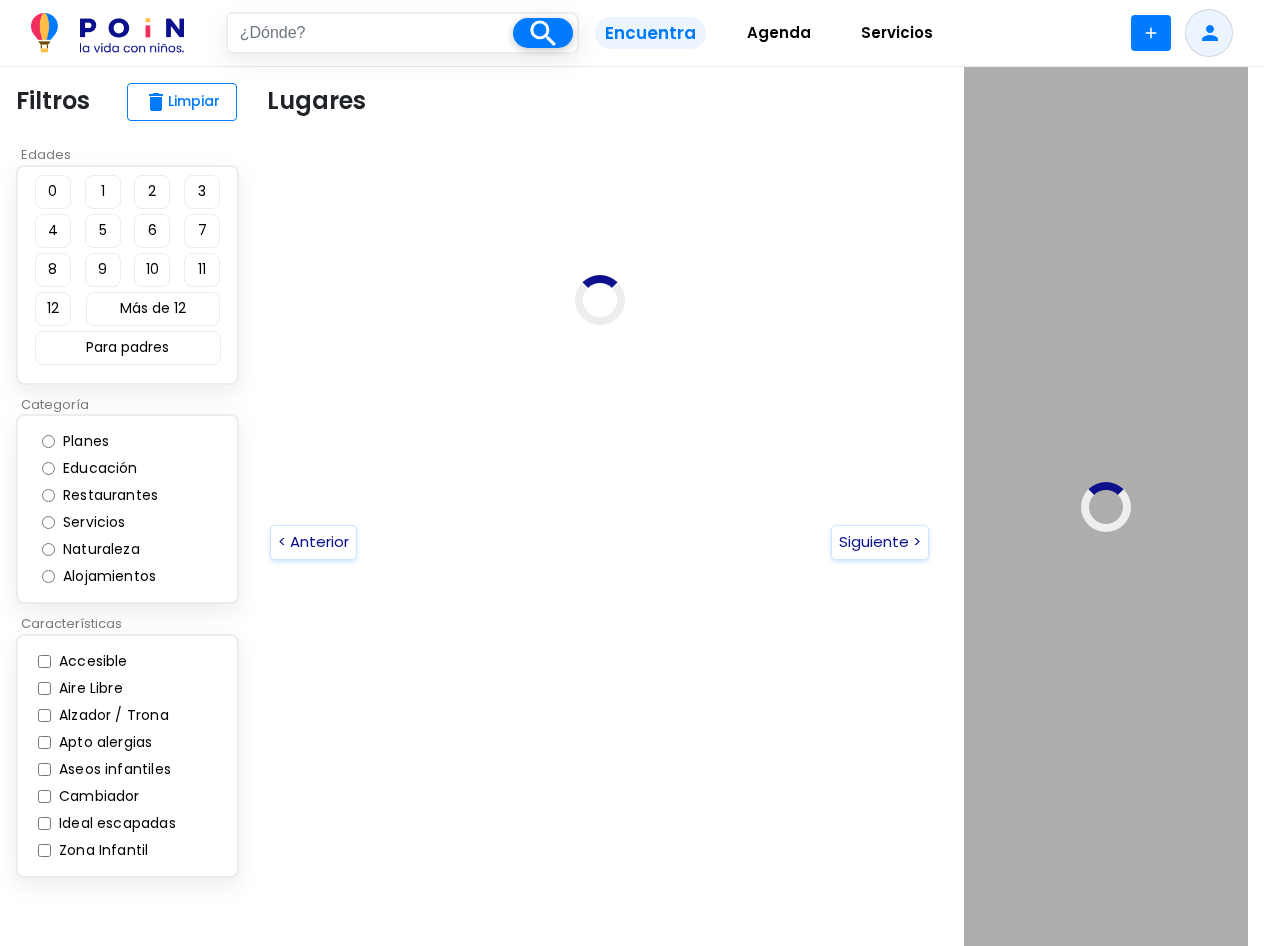 scroll, scrollTop: 0, scrollLeft: 0, axis: both 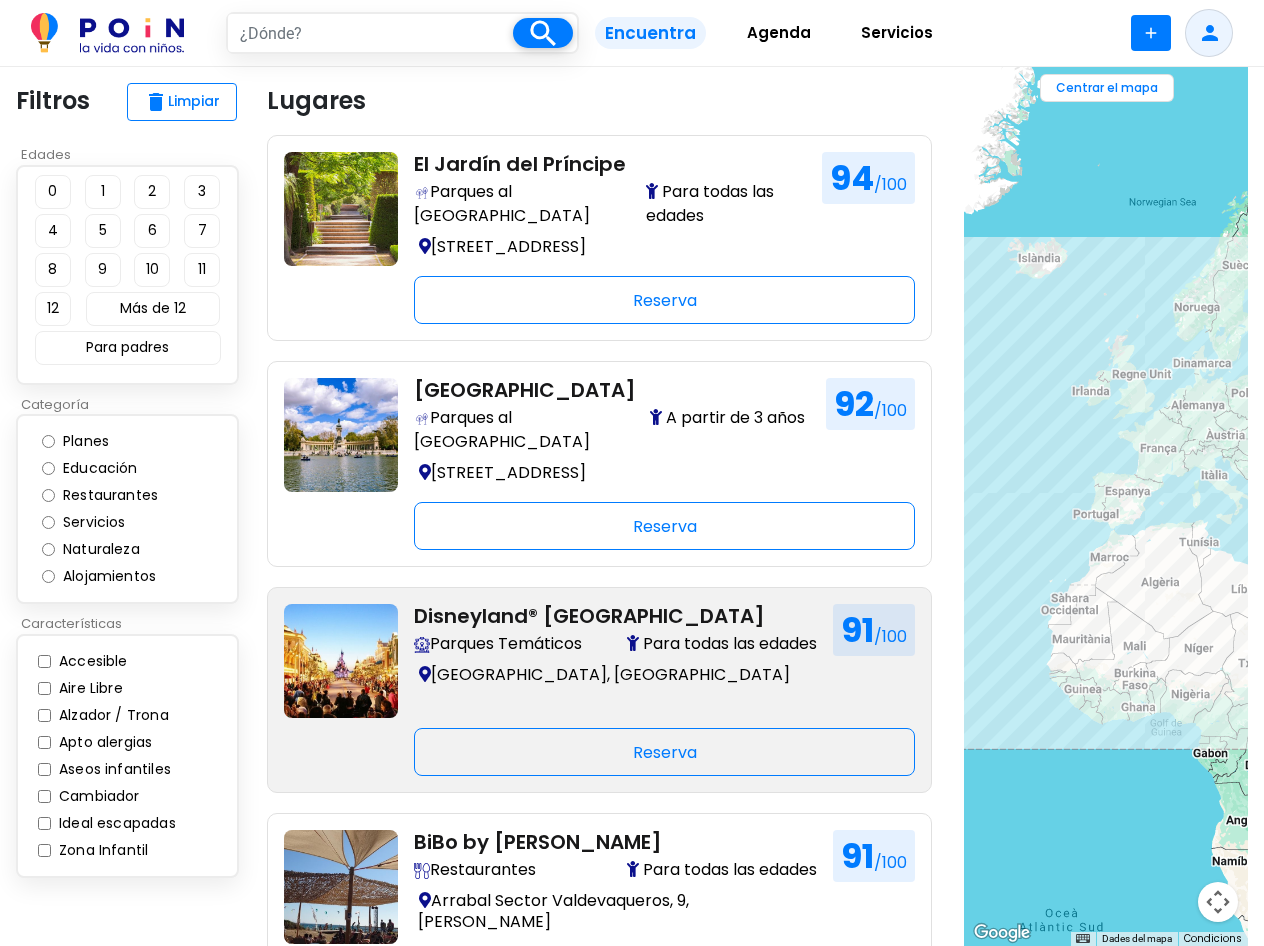 click at bounding box center [341, 661] 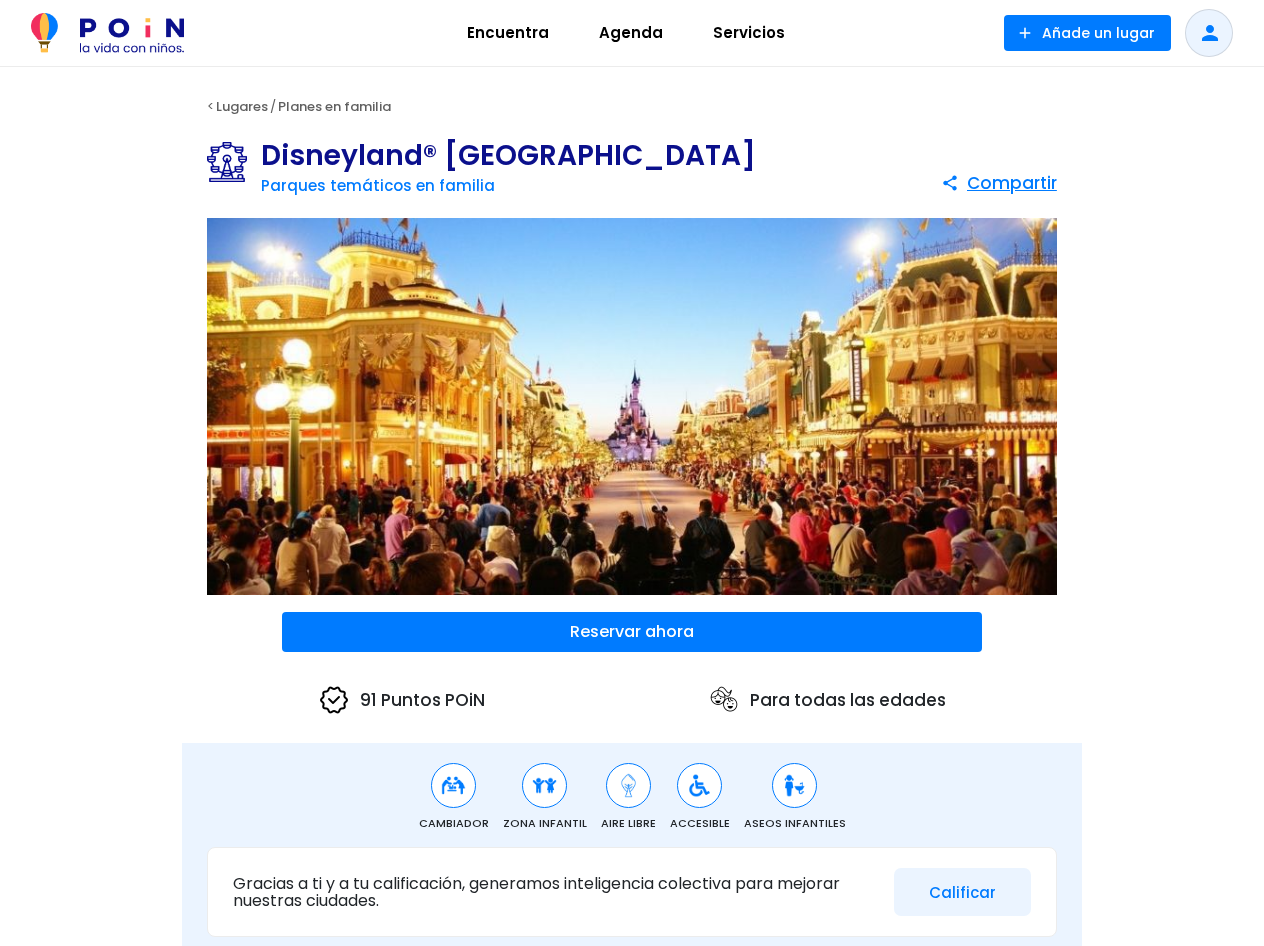 scroll, scrollTop: 0, scrollLeft: 0, axis: both 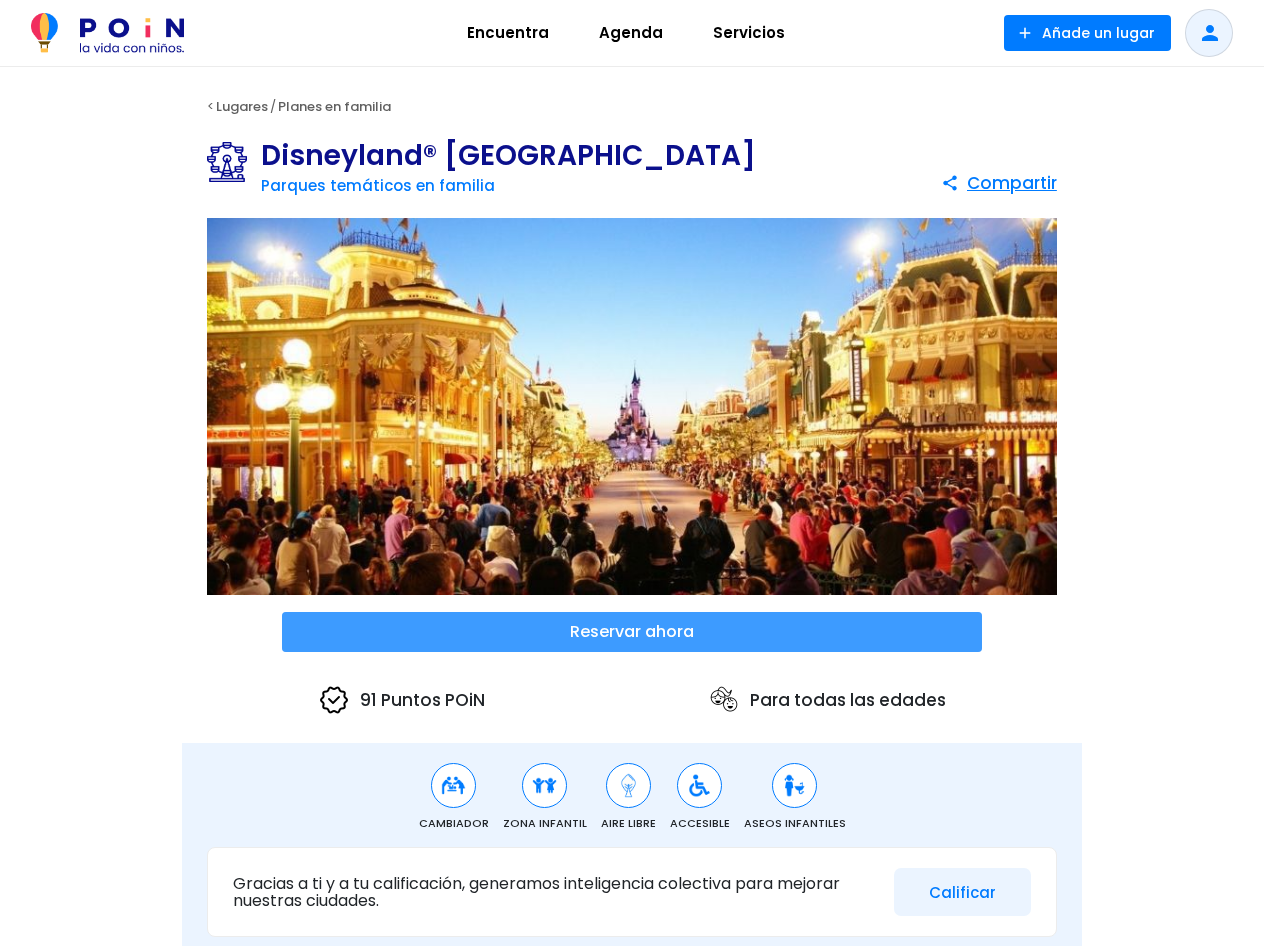 click at bounding box center (632, 632) 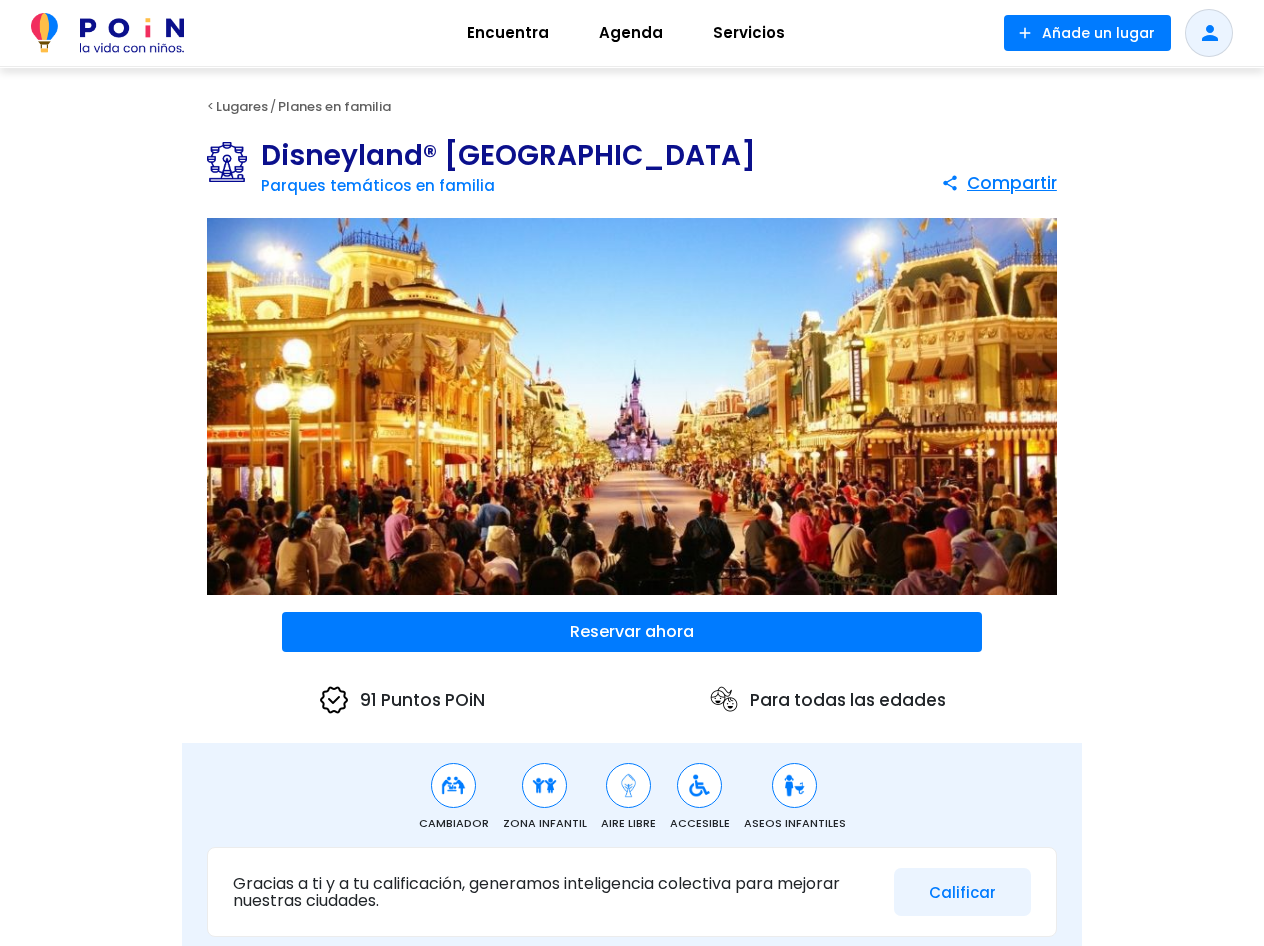 scroll, scrollTop: 1308, scrollLeft: 0, axis: vertical 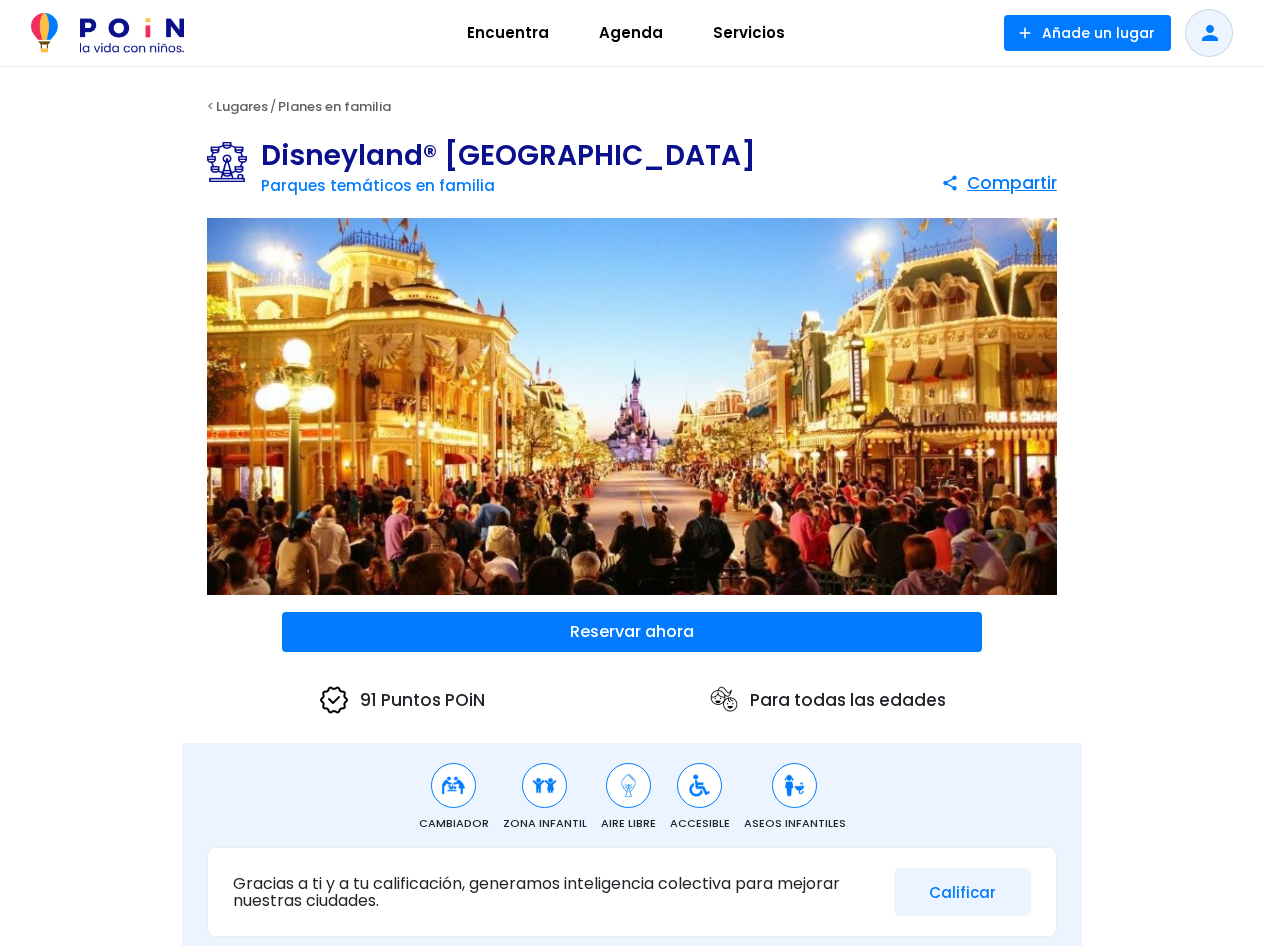 click at bounding box center (107, 33) 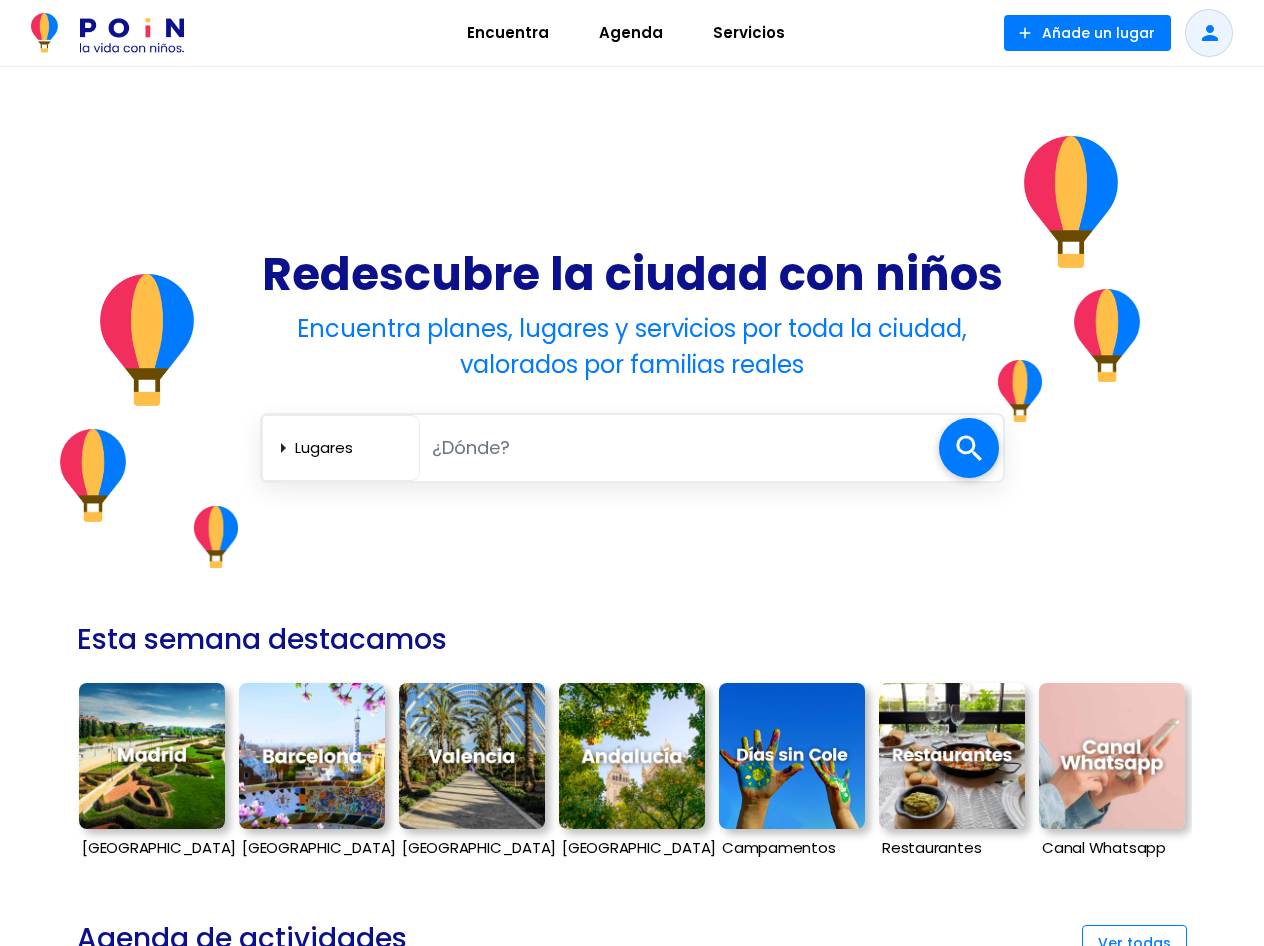 scroll, scrollTop: 0, scrollLeft: 0, axis: both 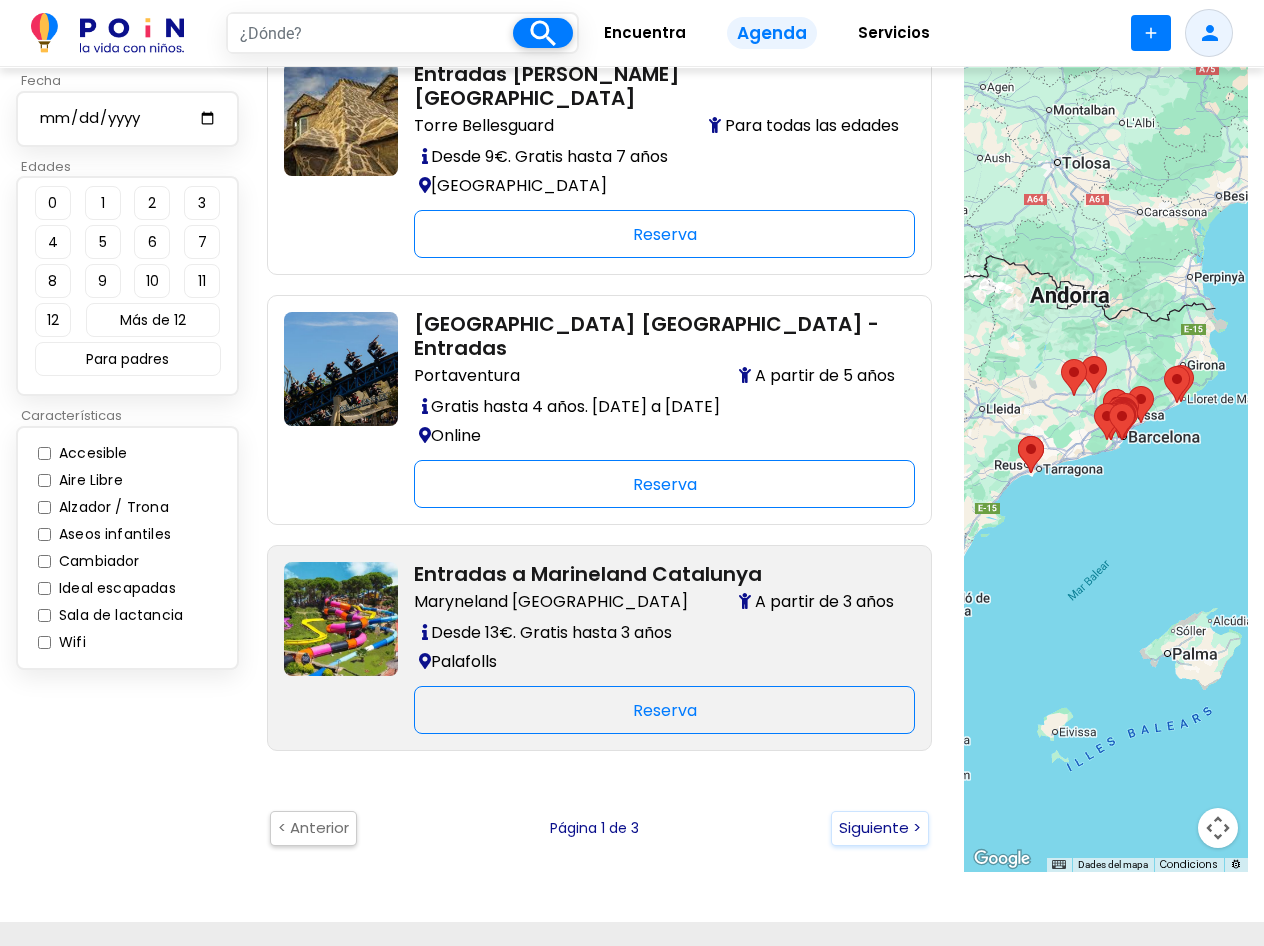 click at bounding box center [341, 619] 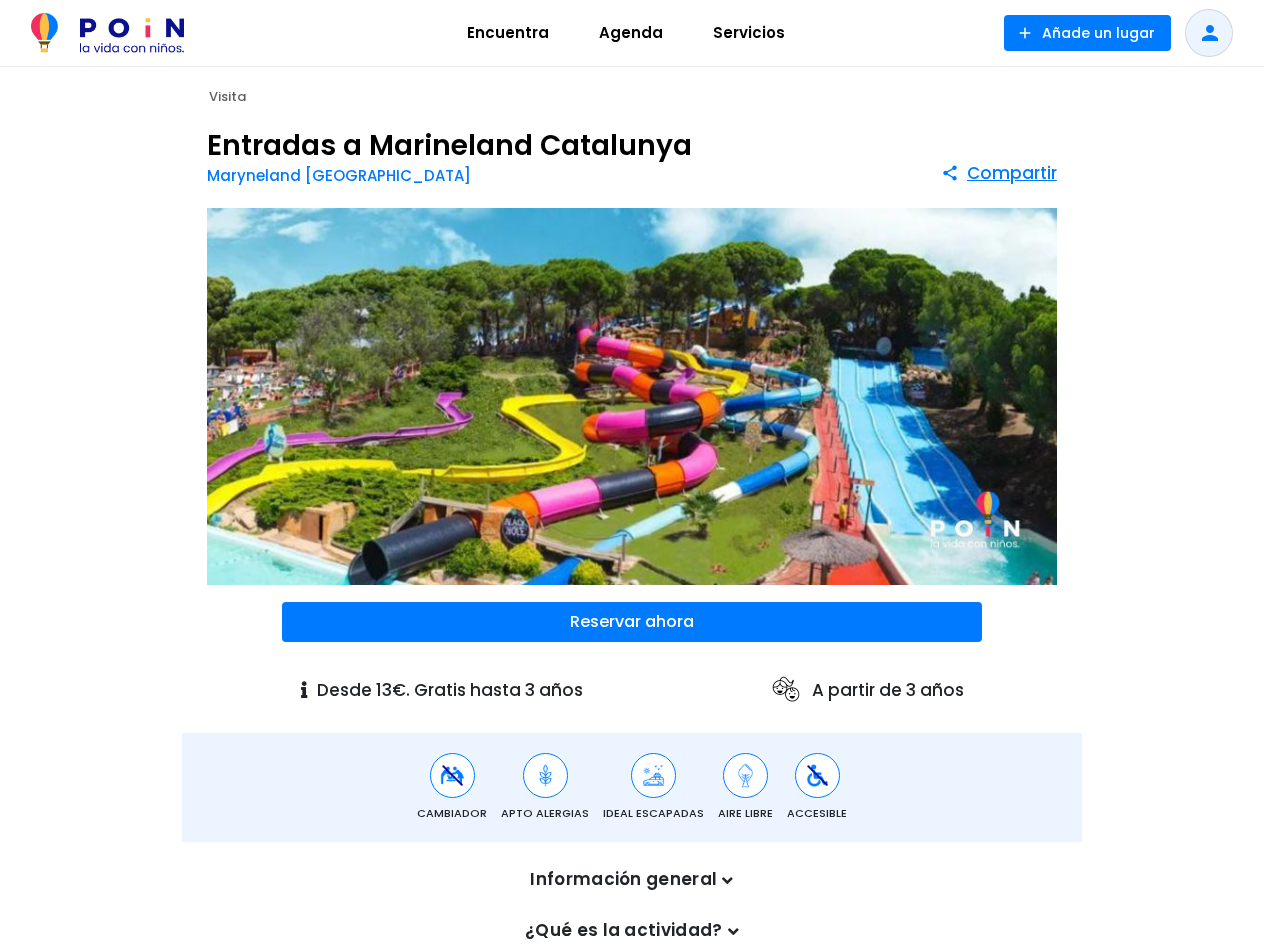 scroll, scrollTop: 0, scrollLeft: 0, axis: both 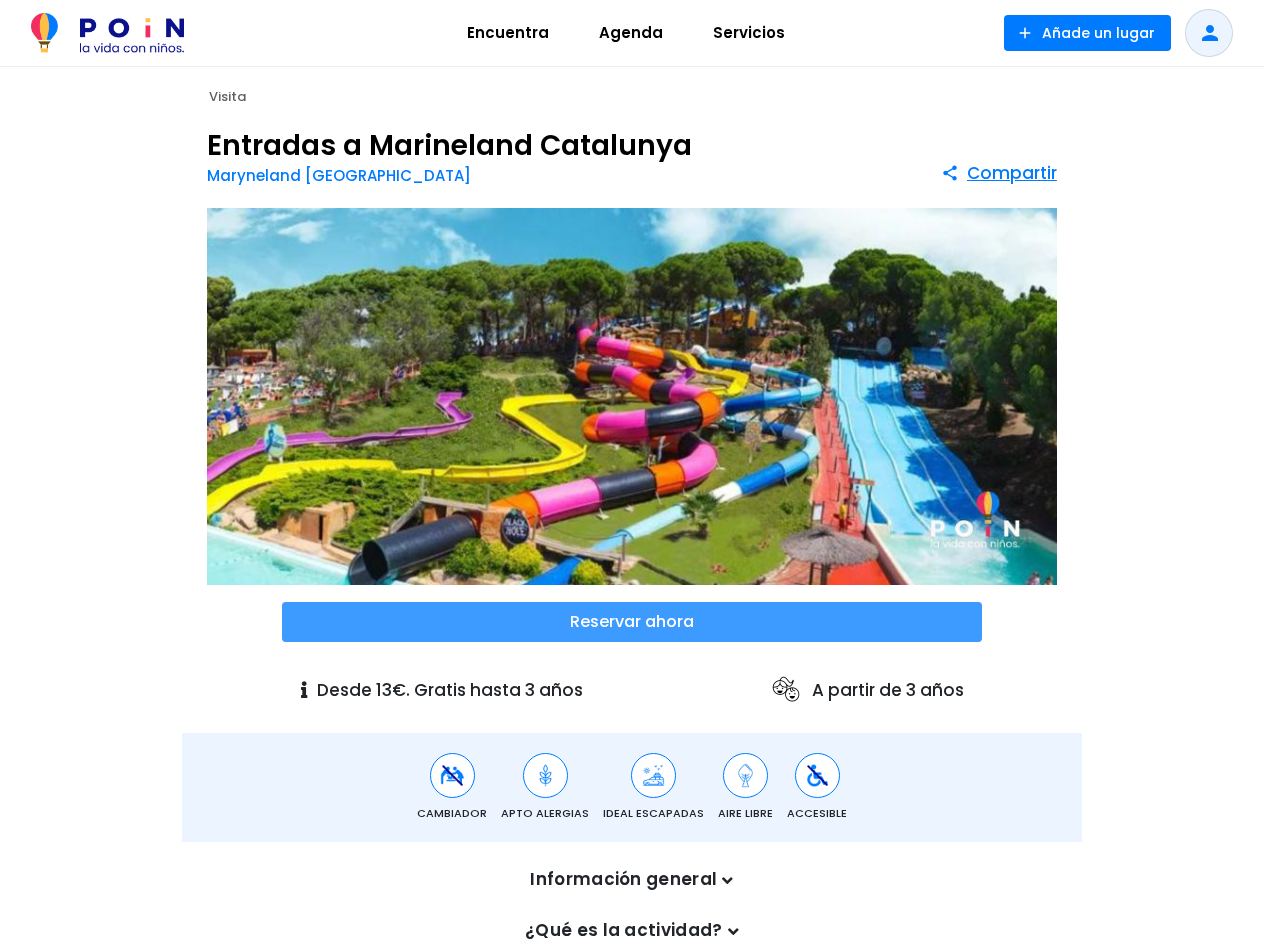 drag, startPoint x: 695, startPoint y: 611, endPoint x: 704, endPoint y: 622, distance: 14.21267 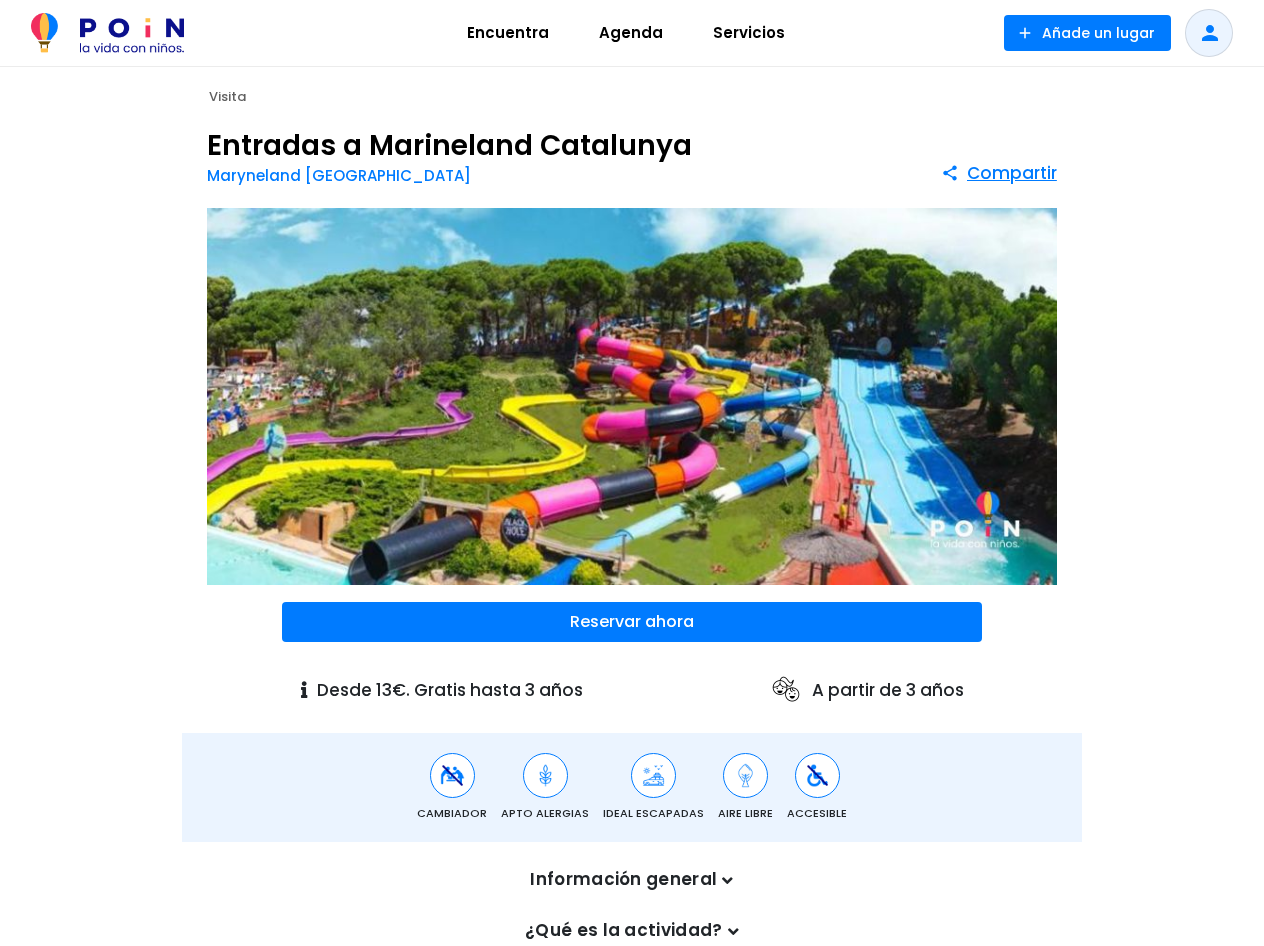 scroll, scrollTop: 0, scrollLeft: 0, axis: both 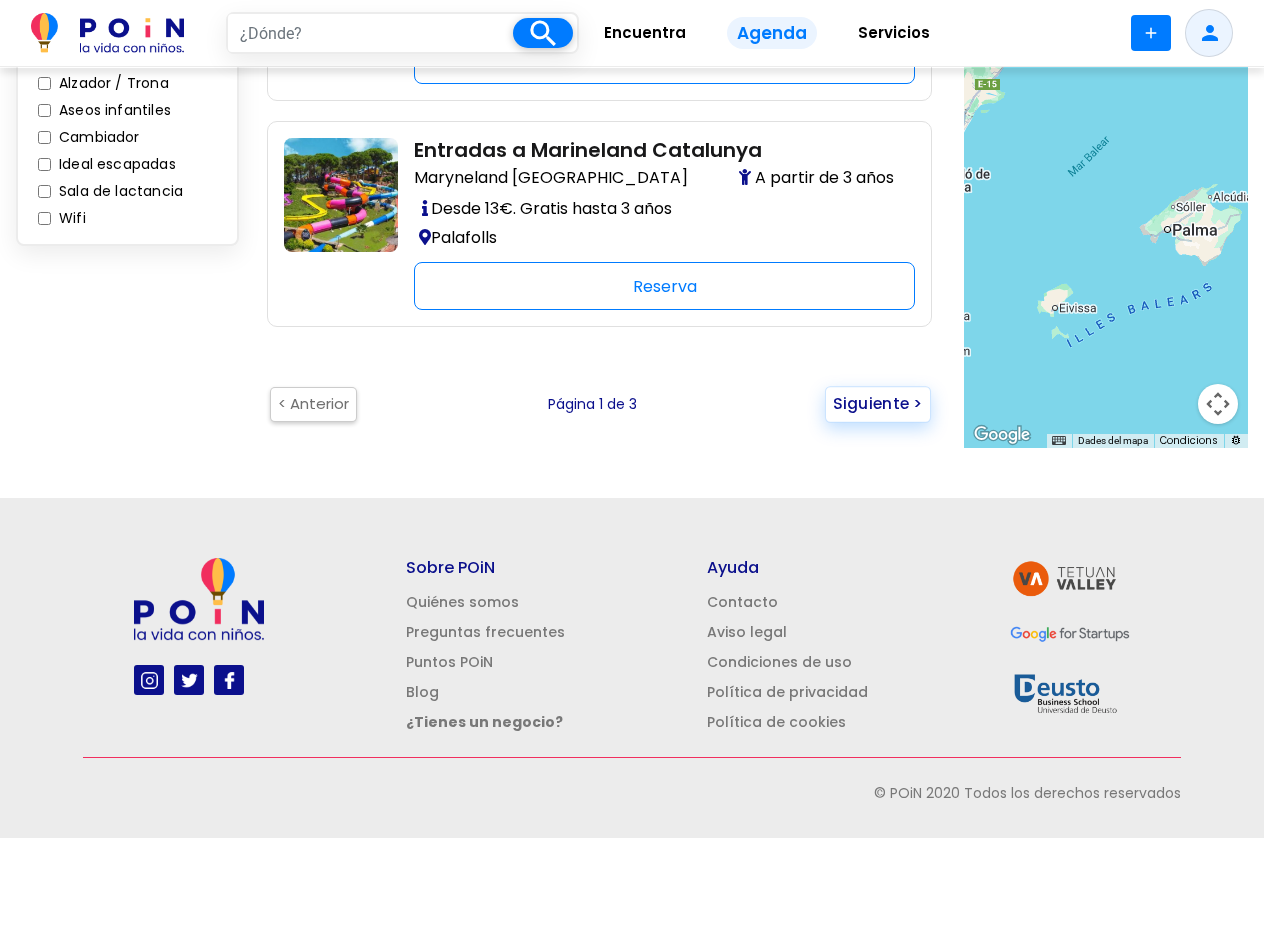 click on "Siguiente >" at bounding box center (878, 404) 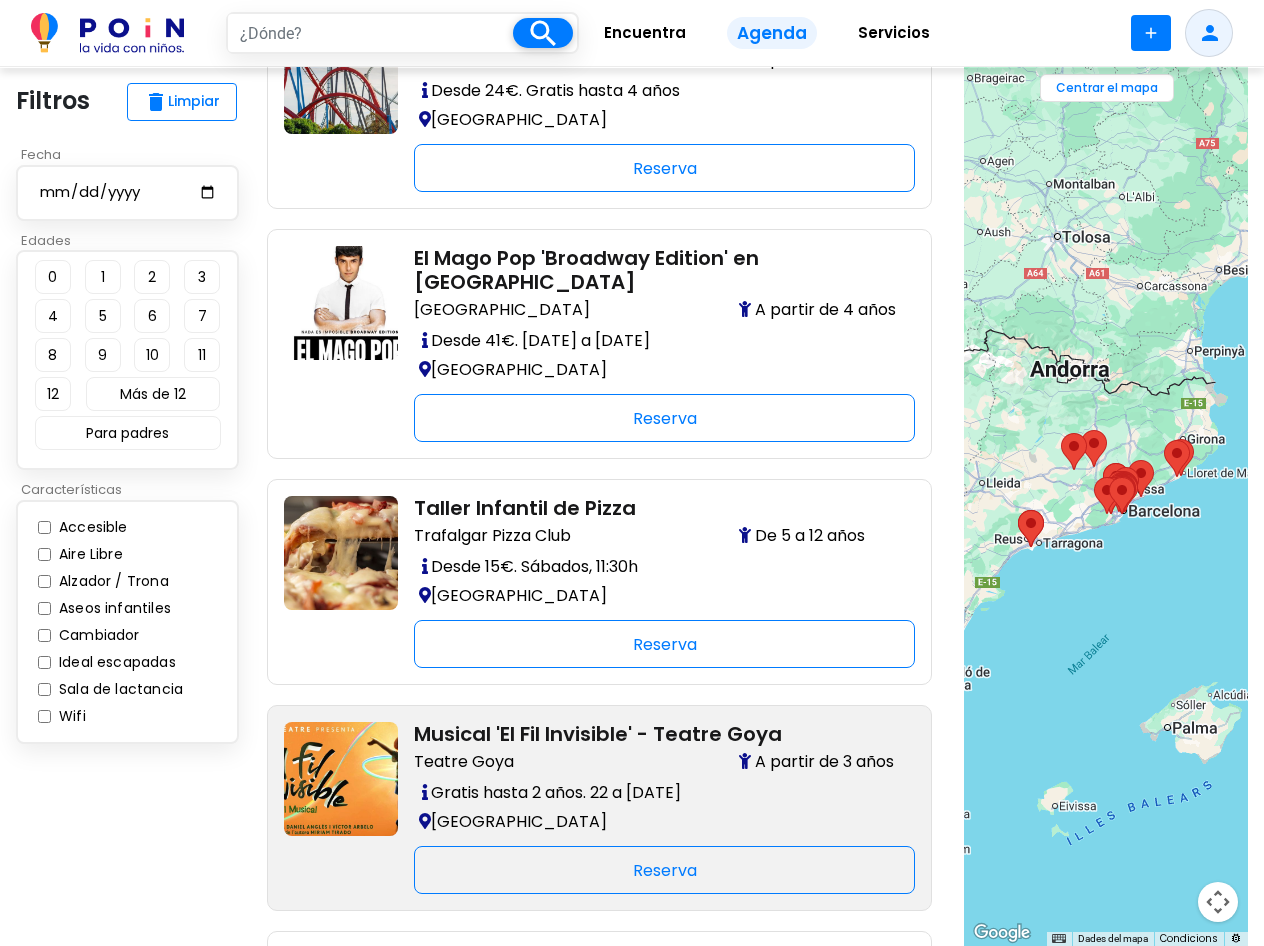 scroll, scrollTop: 2000, scrollLeft: 0, axis: vertical 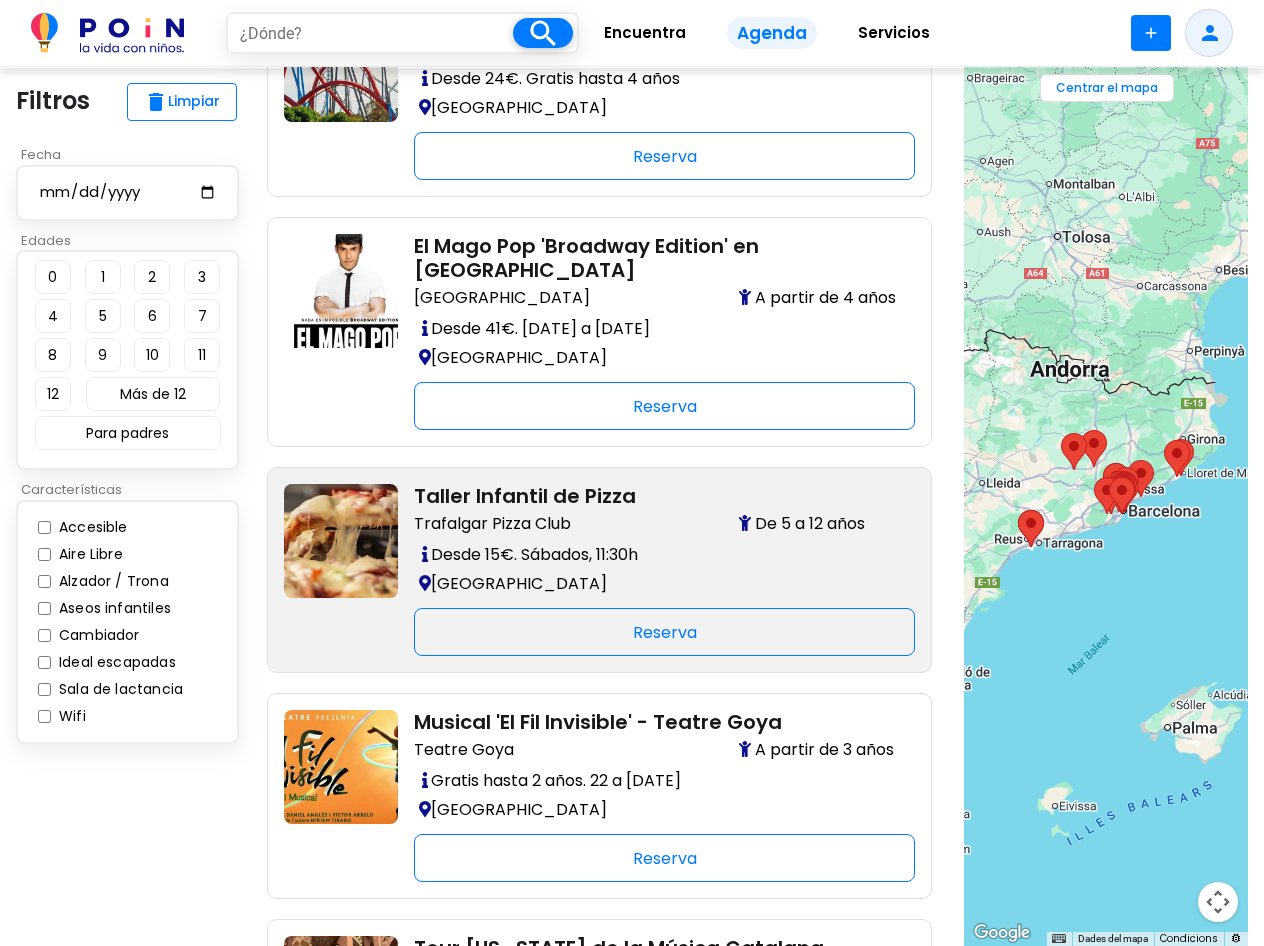 click on "Taller Infantil de Pizza" at bounding box center (656, 496) 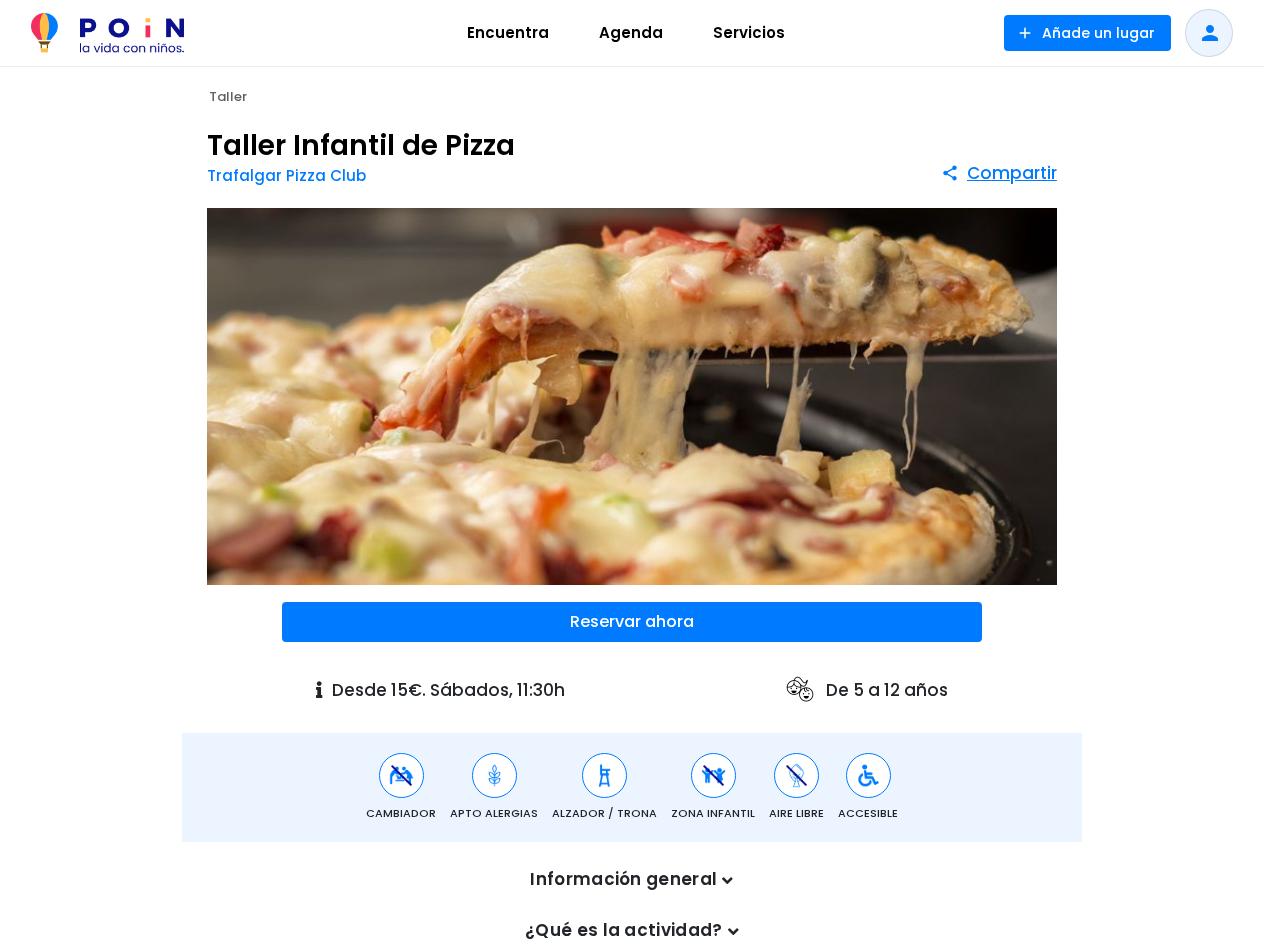 scroll, scrollTop: 0, scrollLeft: 0, axis: both 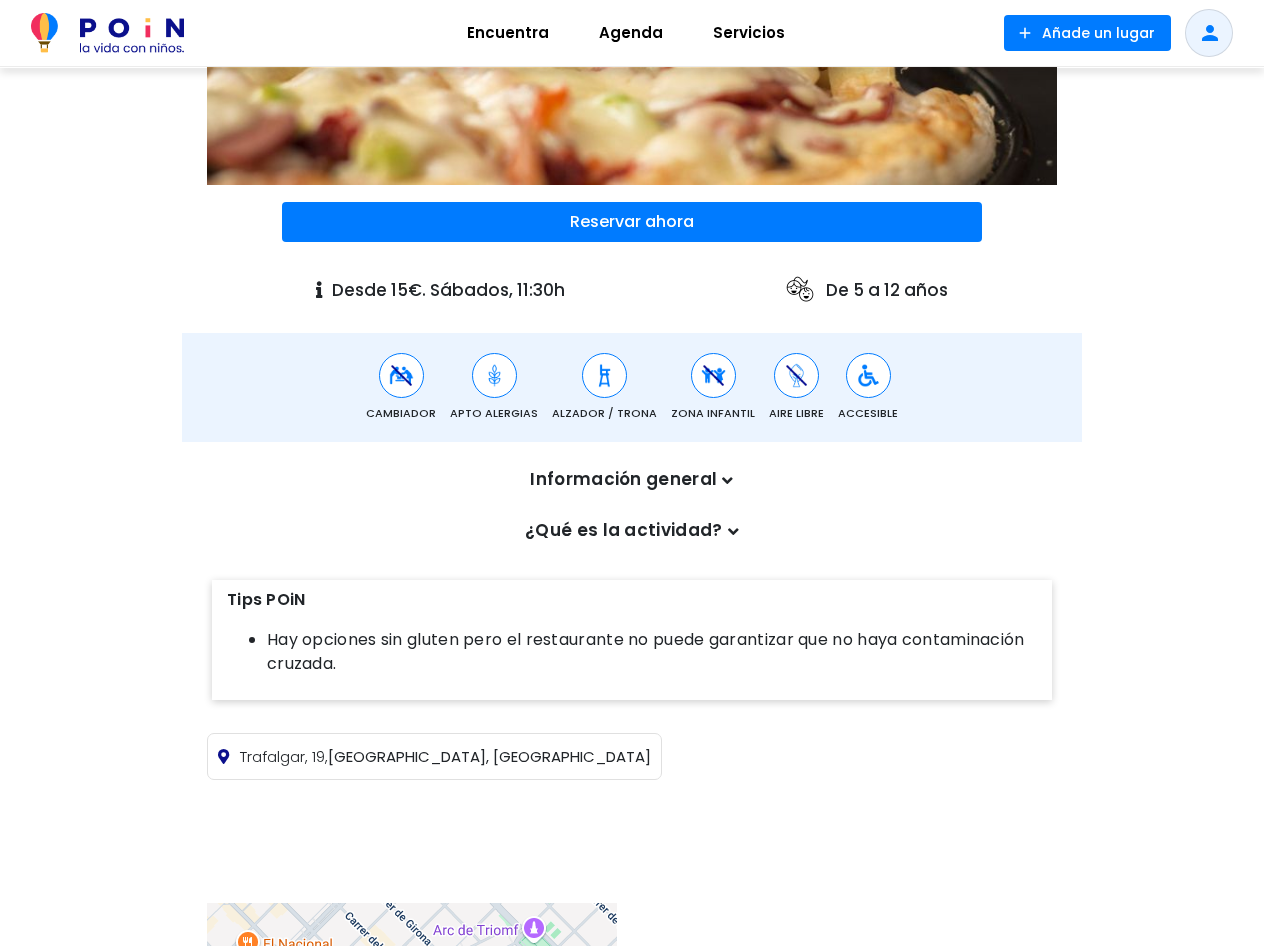 click on "¿Qué es la actividad?" at bounding box center [632, 531] 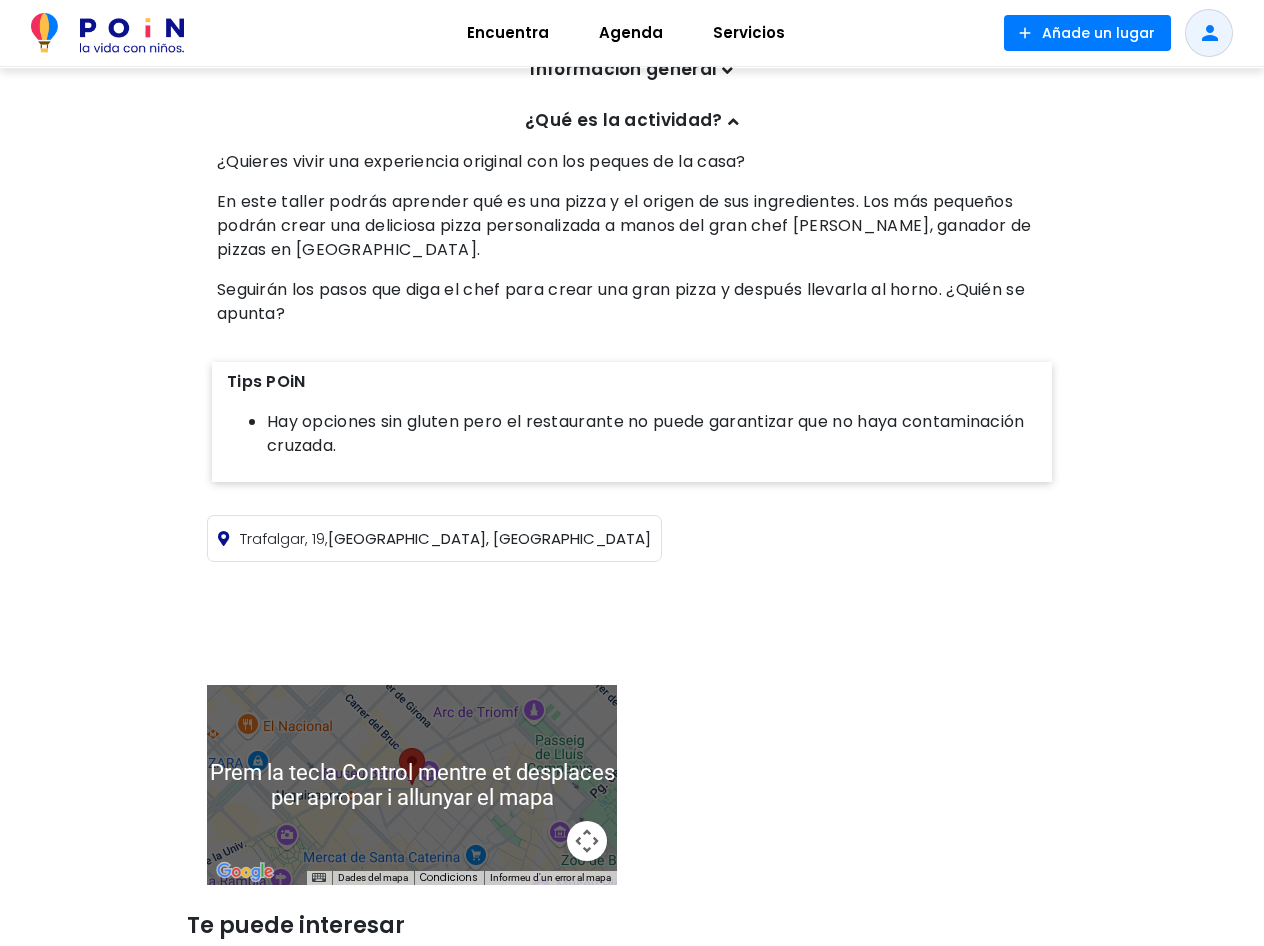 scroll, scrollTop: 800, scrollLeft: 0, axis: vertical 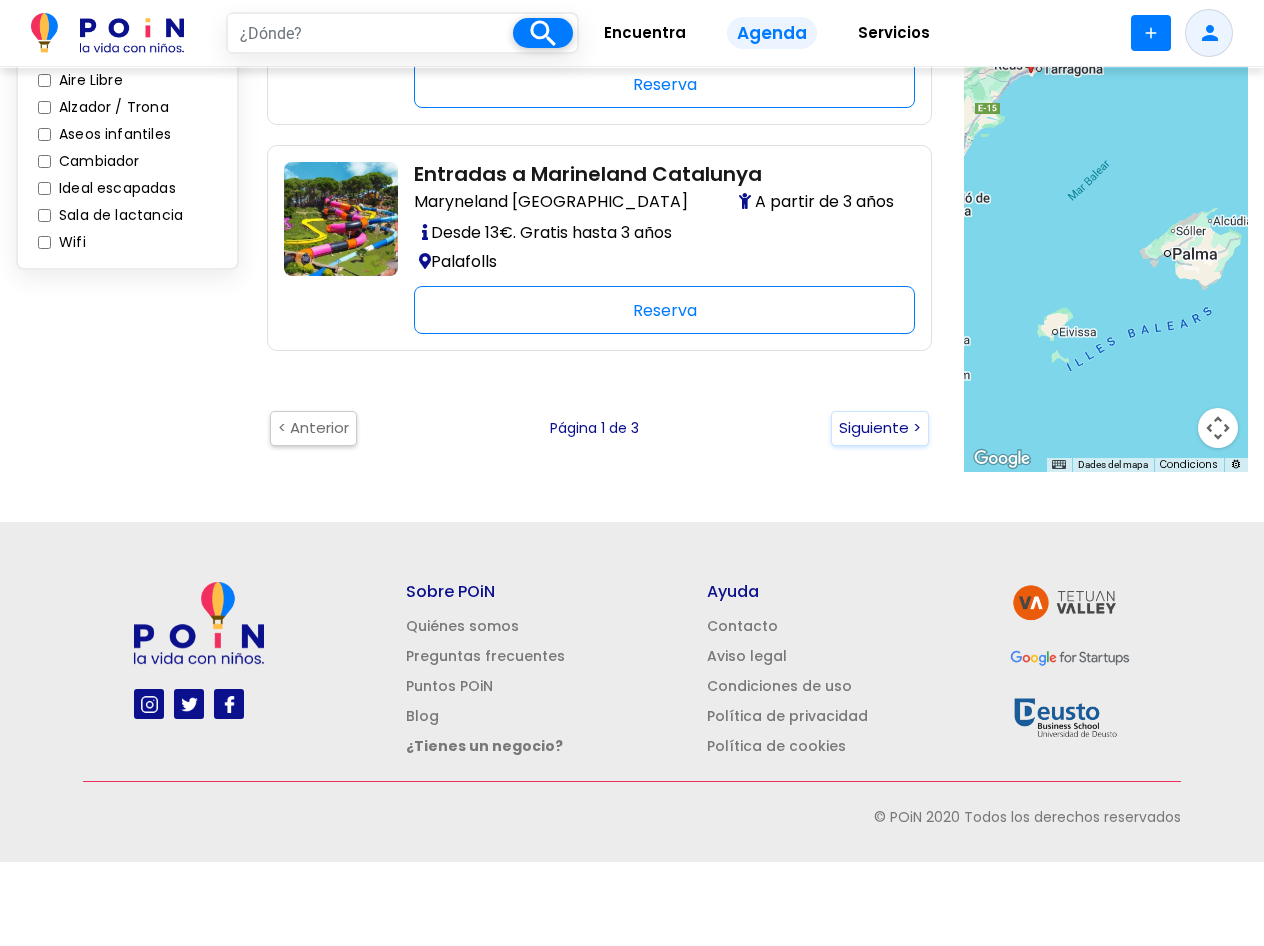 click on "Siguiente >" at bounding box center (880, 428) 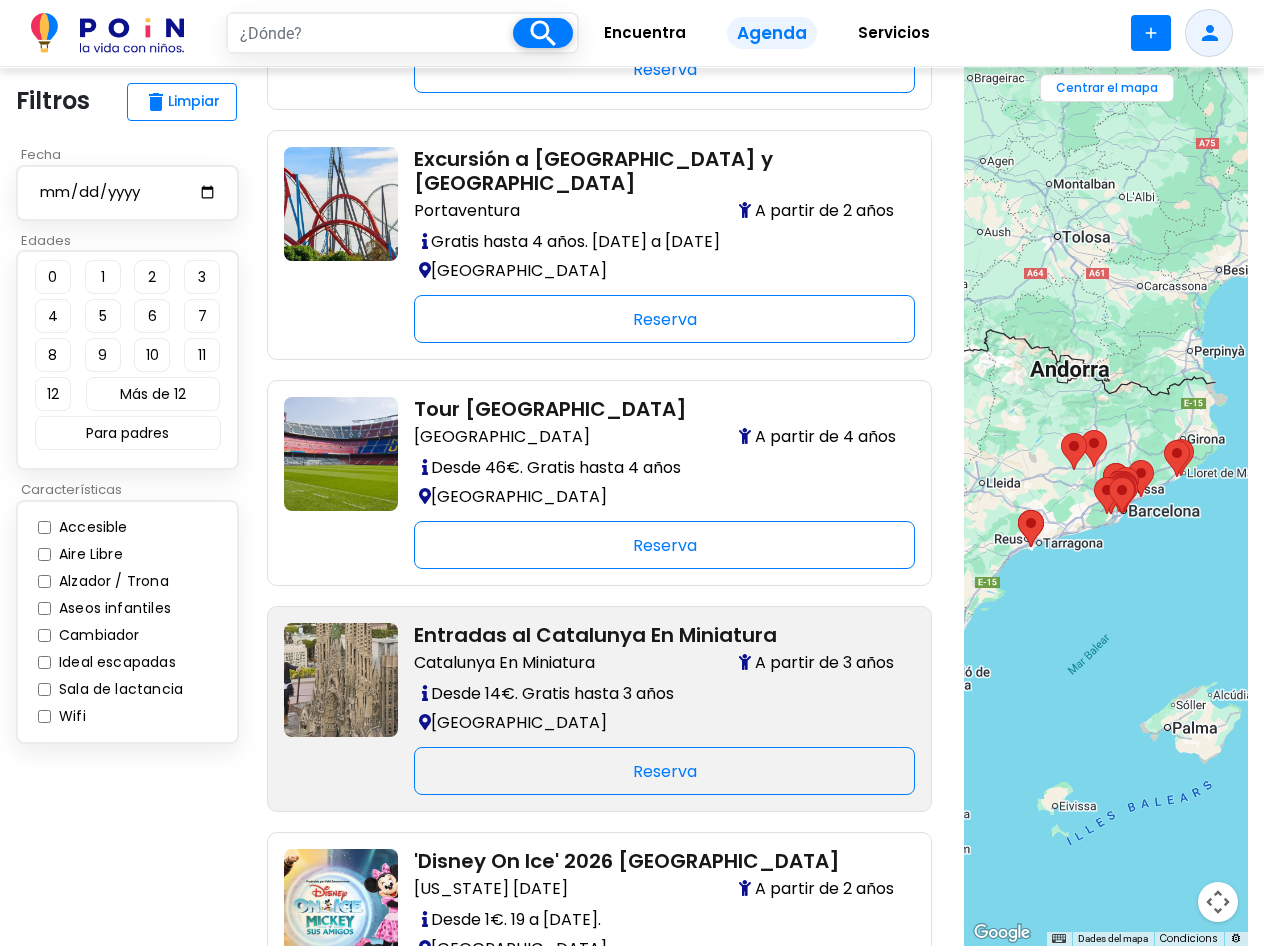 scroll, scrollTop: 3900, scrollLeft: 0, axis: vertical 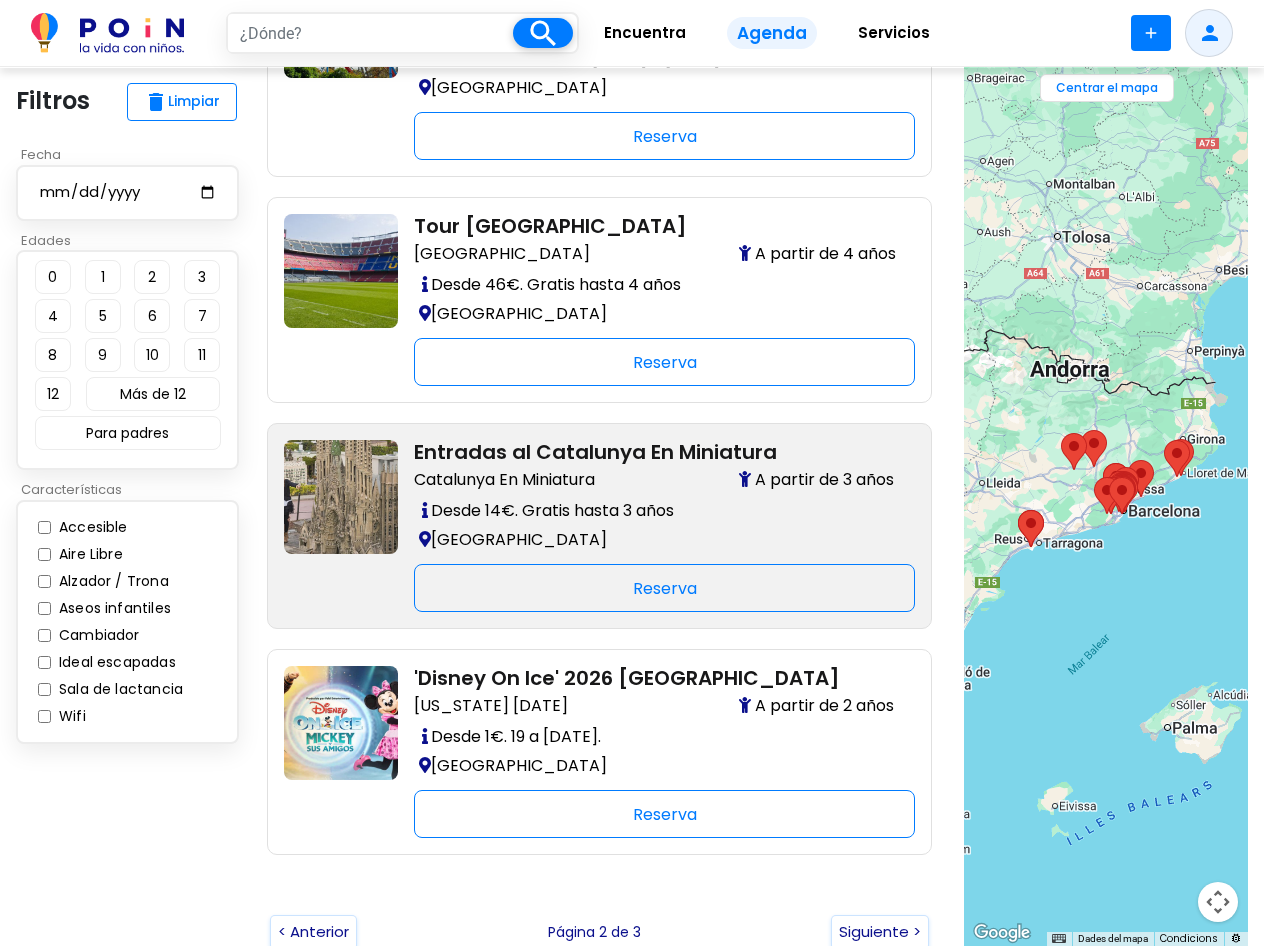 click on "Entradas al Catalunya En Miniatura" at bounding box center [656, 452] 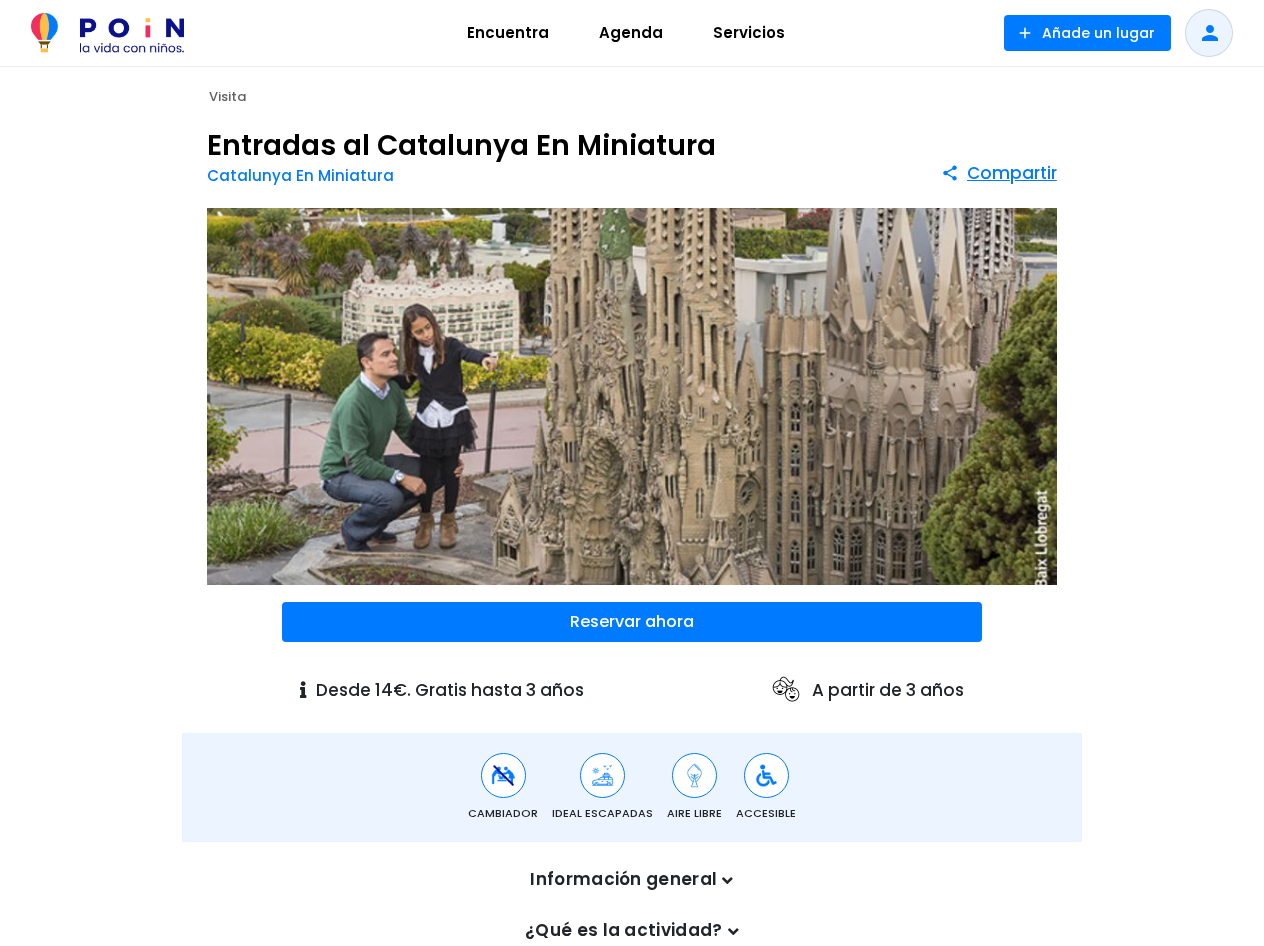 scroll, scrollTop: 0, scrollLeft: 0, axis: both 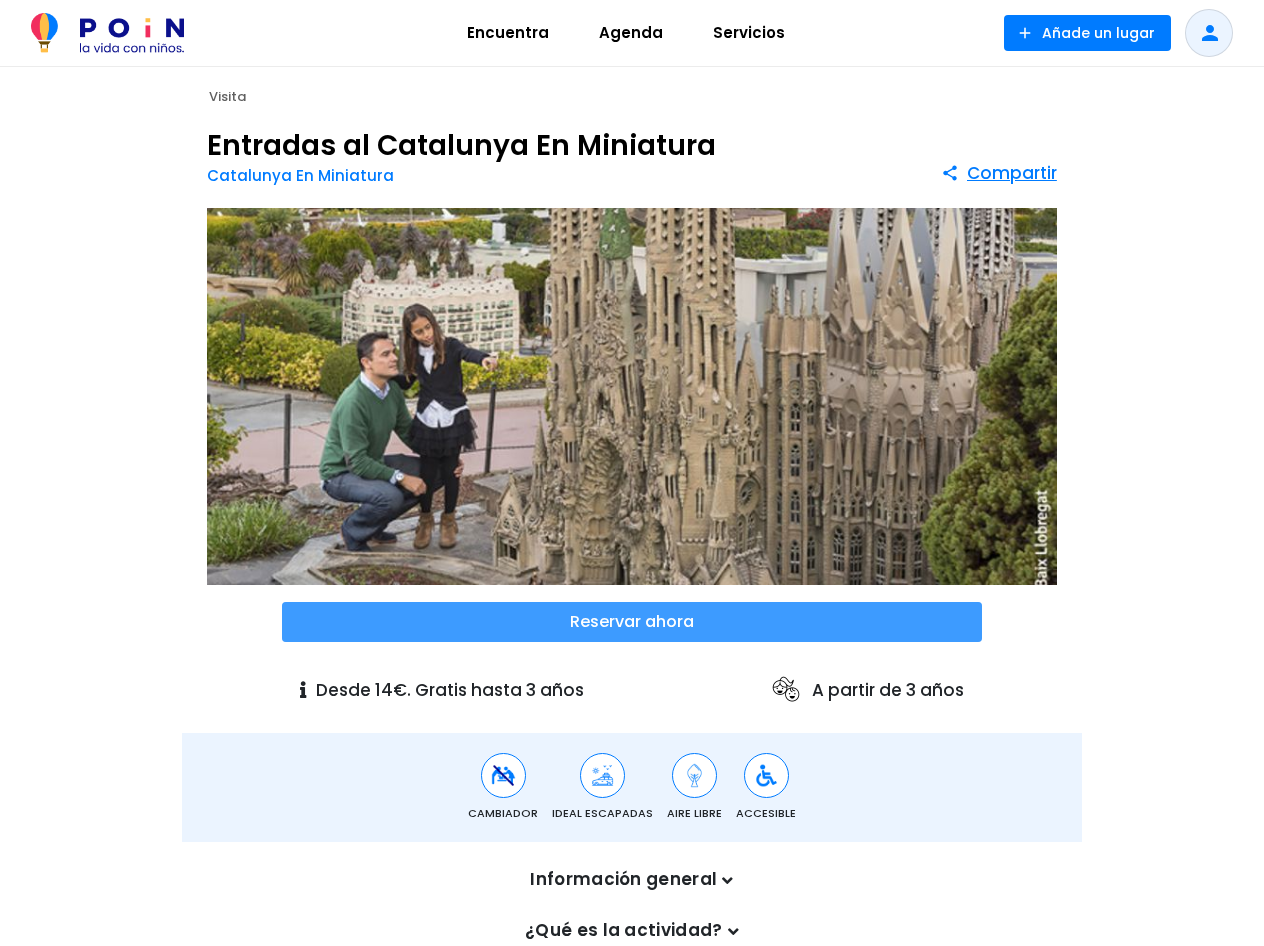 click at bounding box center (632, 622) 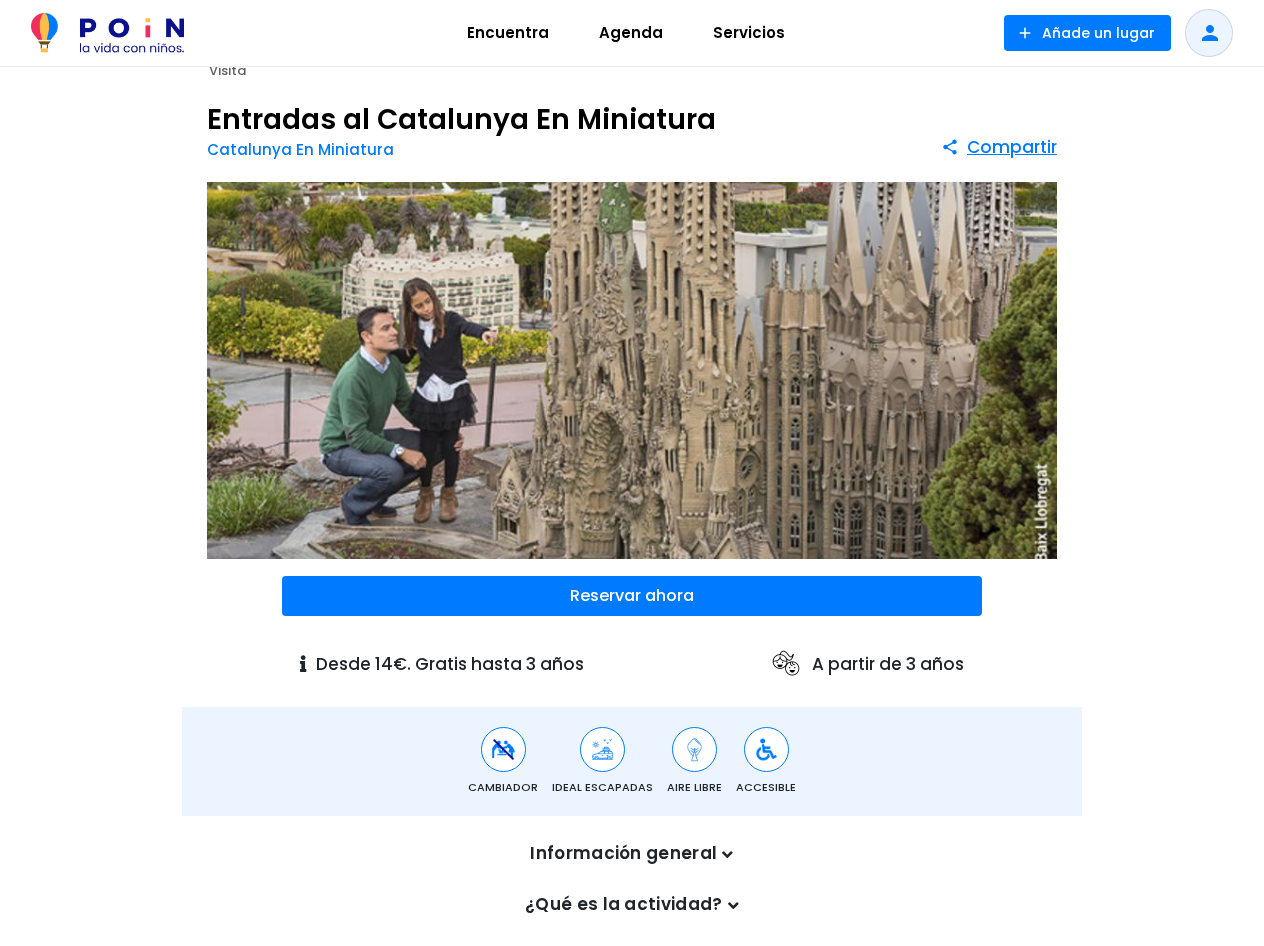 scroll, scrollTop: 208, scrollLeft: 0, axis: vertical 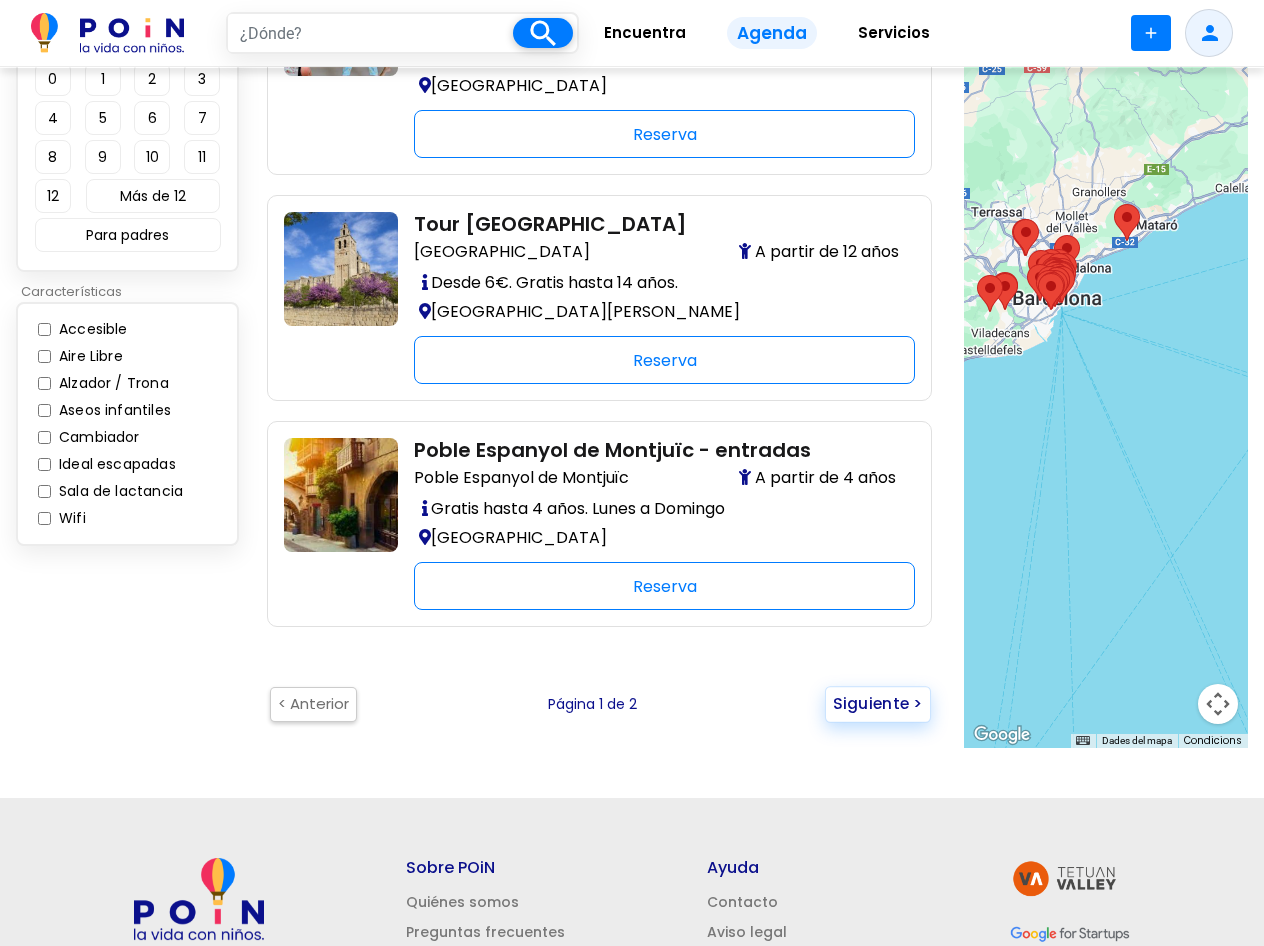 click on "Siguiente >" at bounding box center (878, 704) 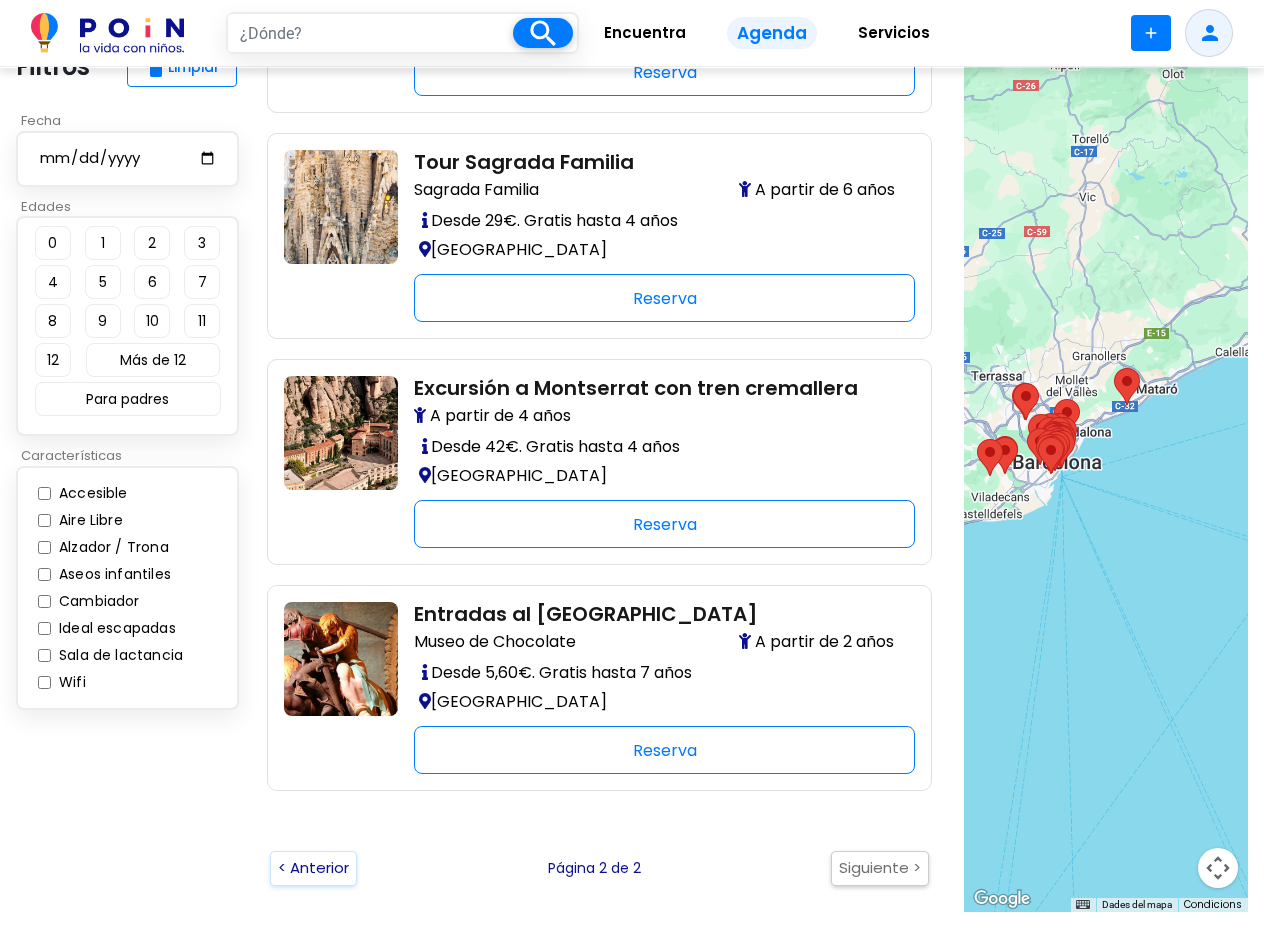 scroll, scrollTop: 3700, scrollLeft: 0, axis: vertical 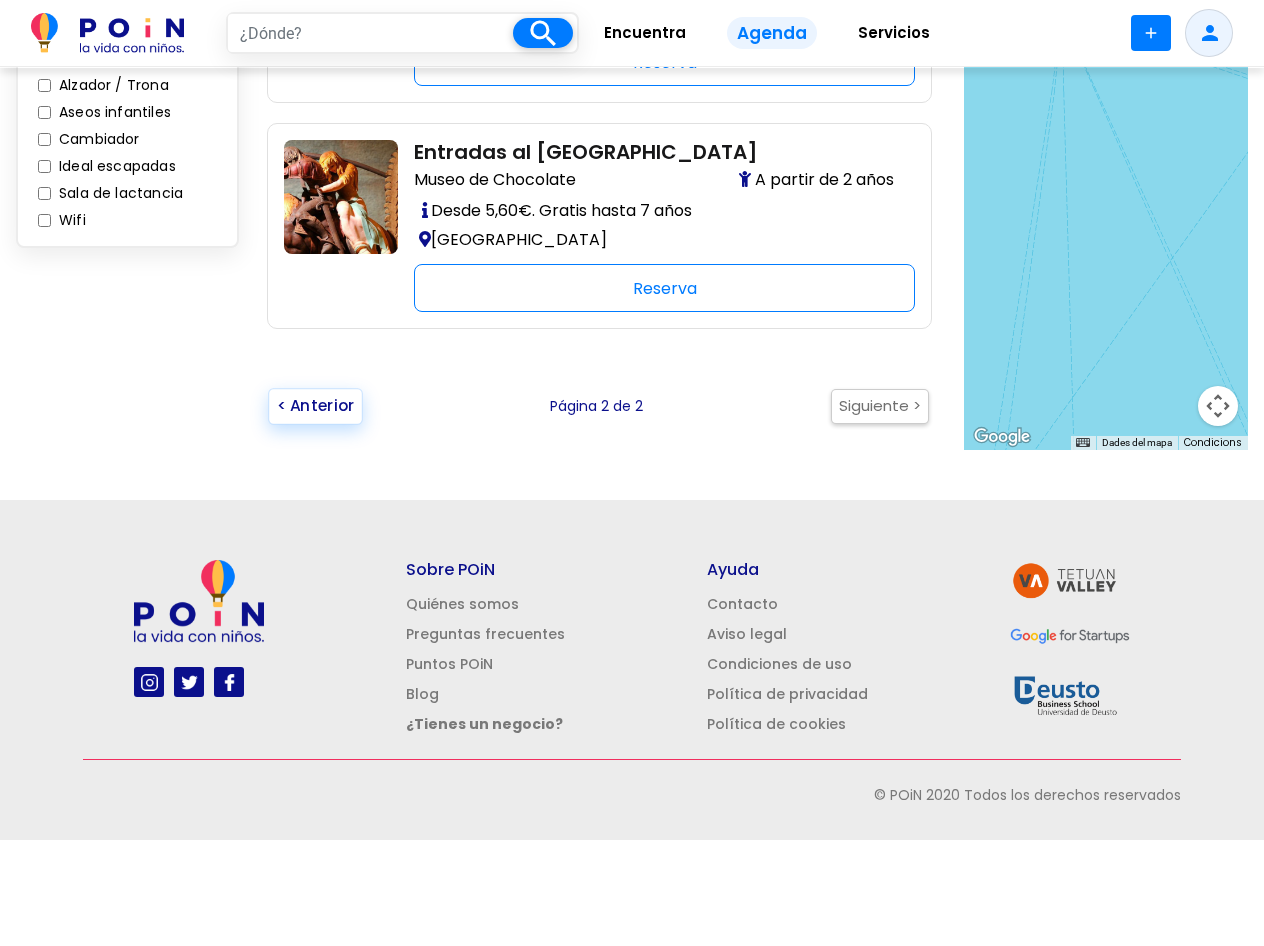 click on "< Anterior" at bounding box center (315, 406) 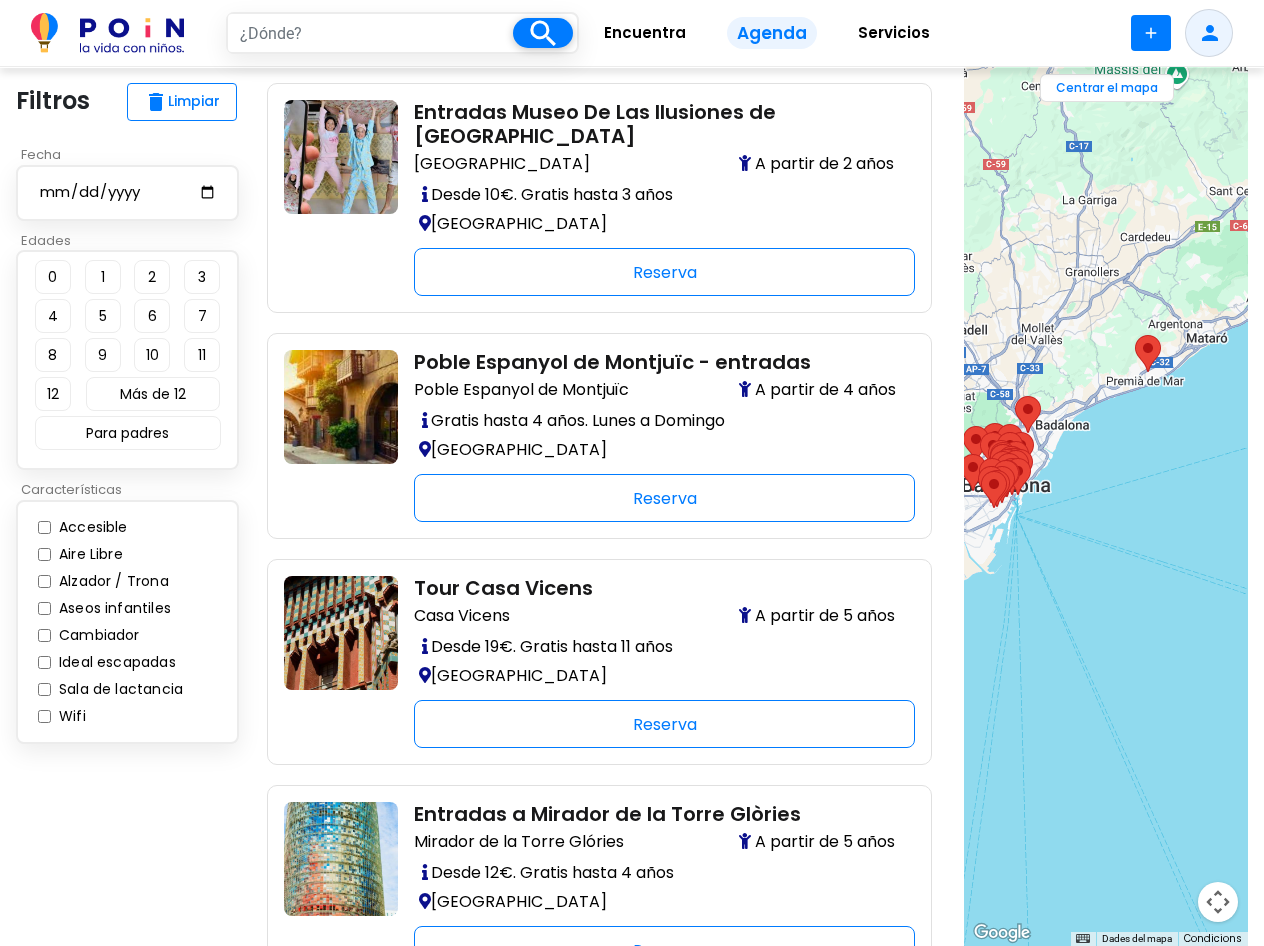 scroll, scrollTop: 3600, scrollLeft: 0, axis: vertical 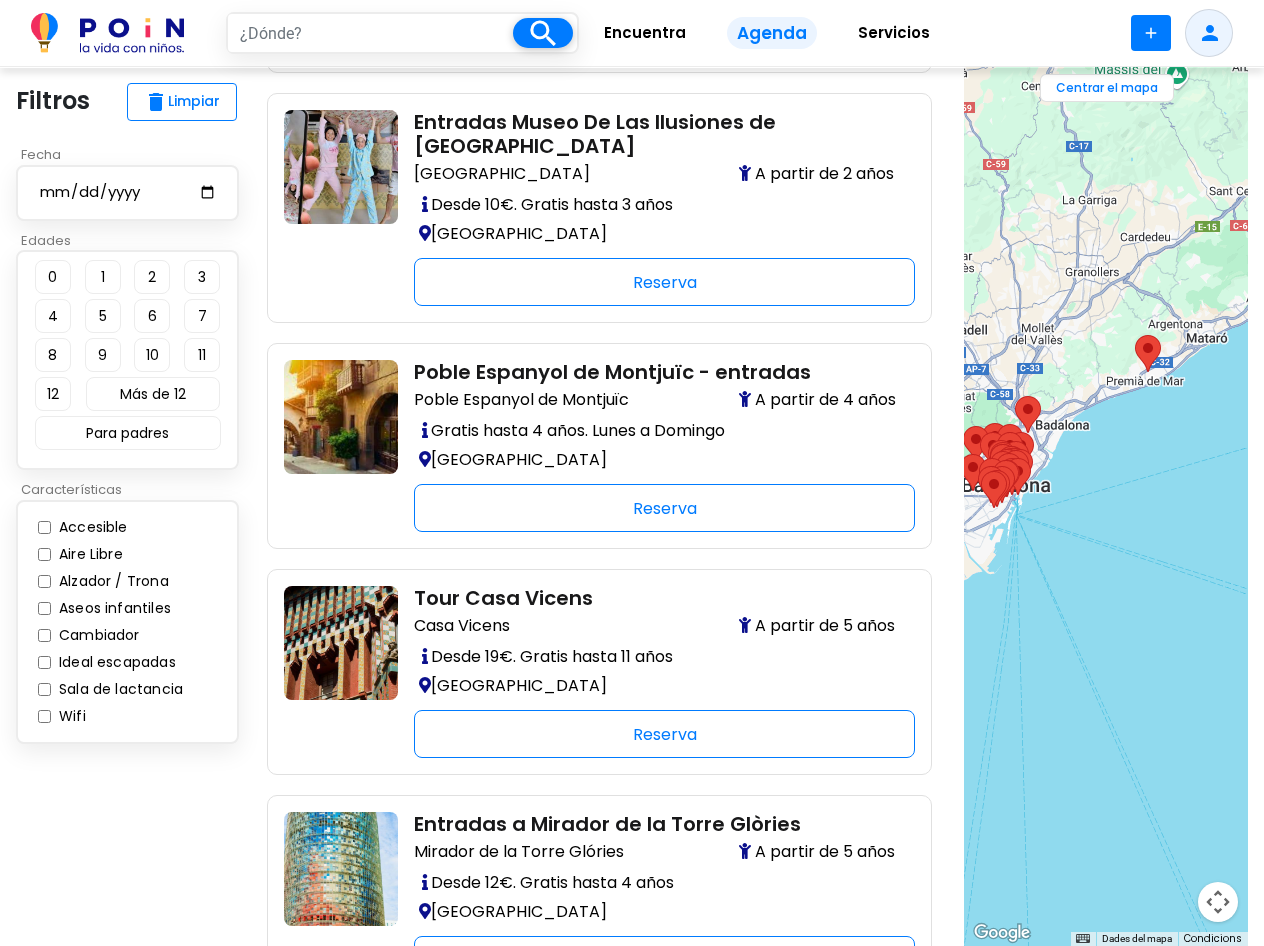 click on "Per navegar, prem les tecles de fletxa." at bounding box center [1106, 506] 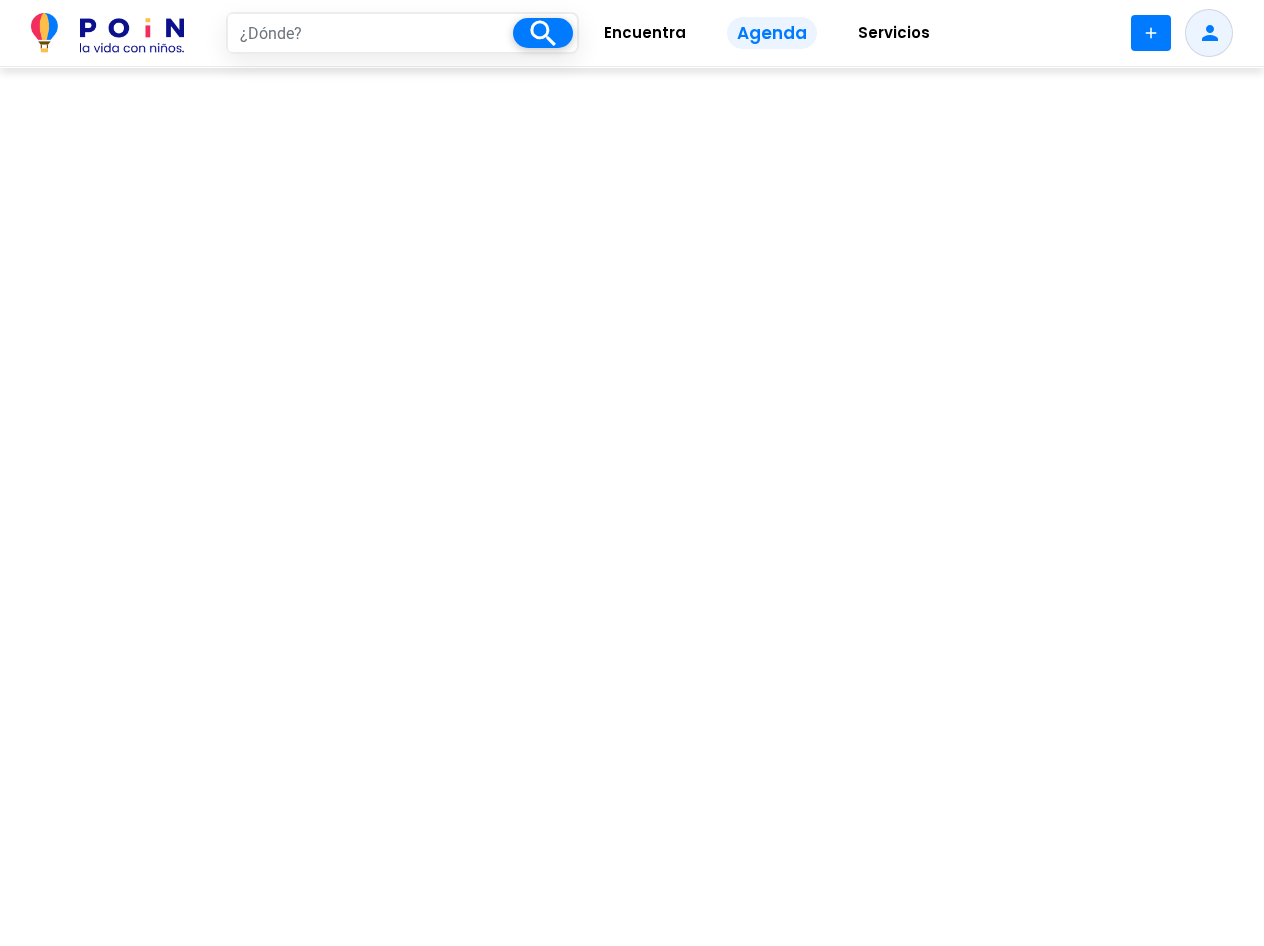 scroll, scrollTop: 3600, scrollLeft: 0, axis: vertical 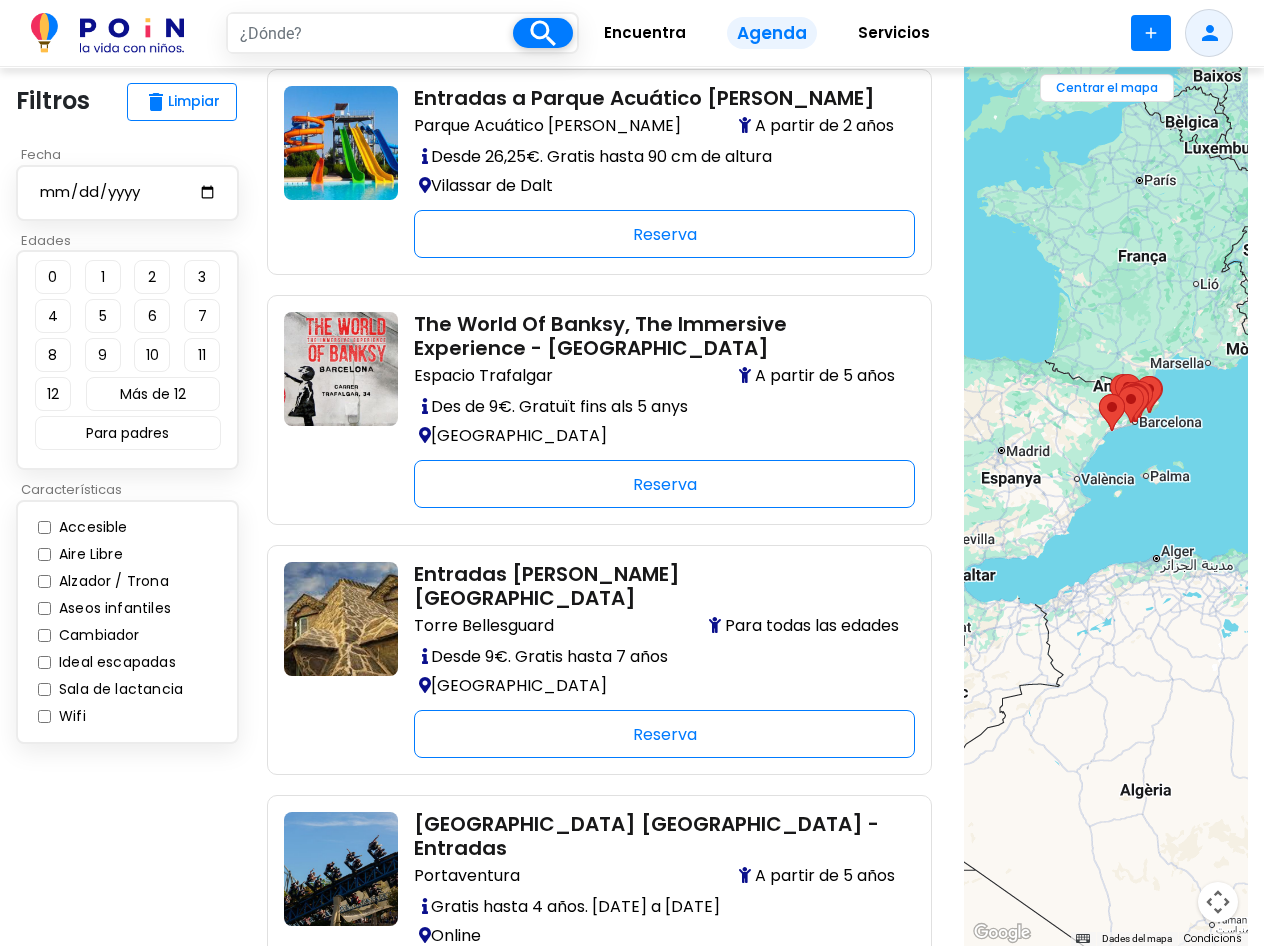 drag, startPoint x: 1051, startPoint y: 431, endPoint x: 1225, endPoint y: 364, distance: 186.45375 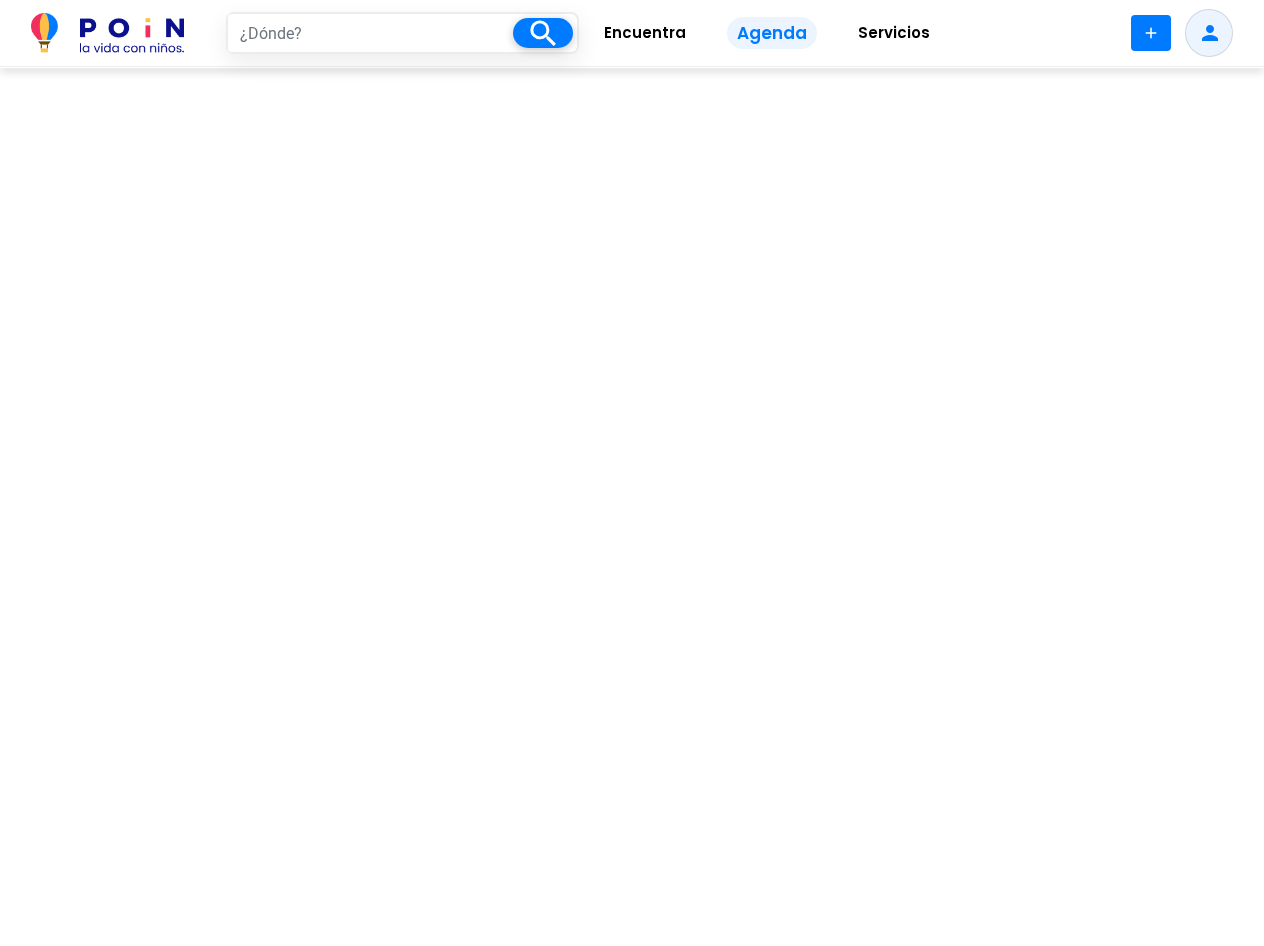 scroll, scrollTop: 1674, scrollLeft: 0, axis: vertical 